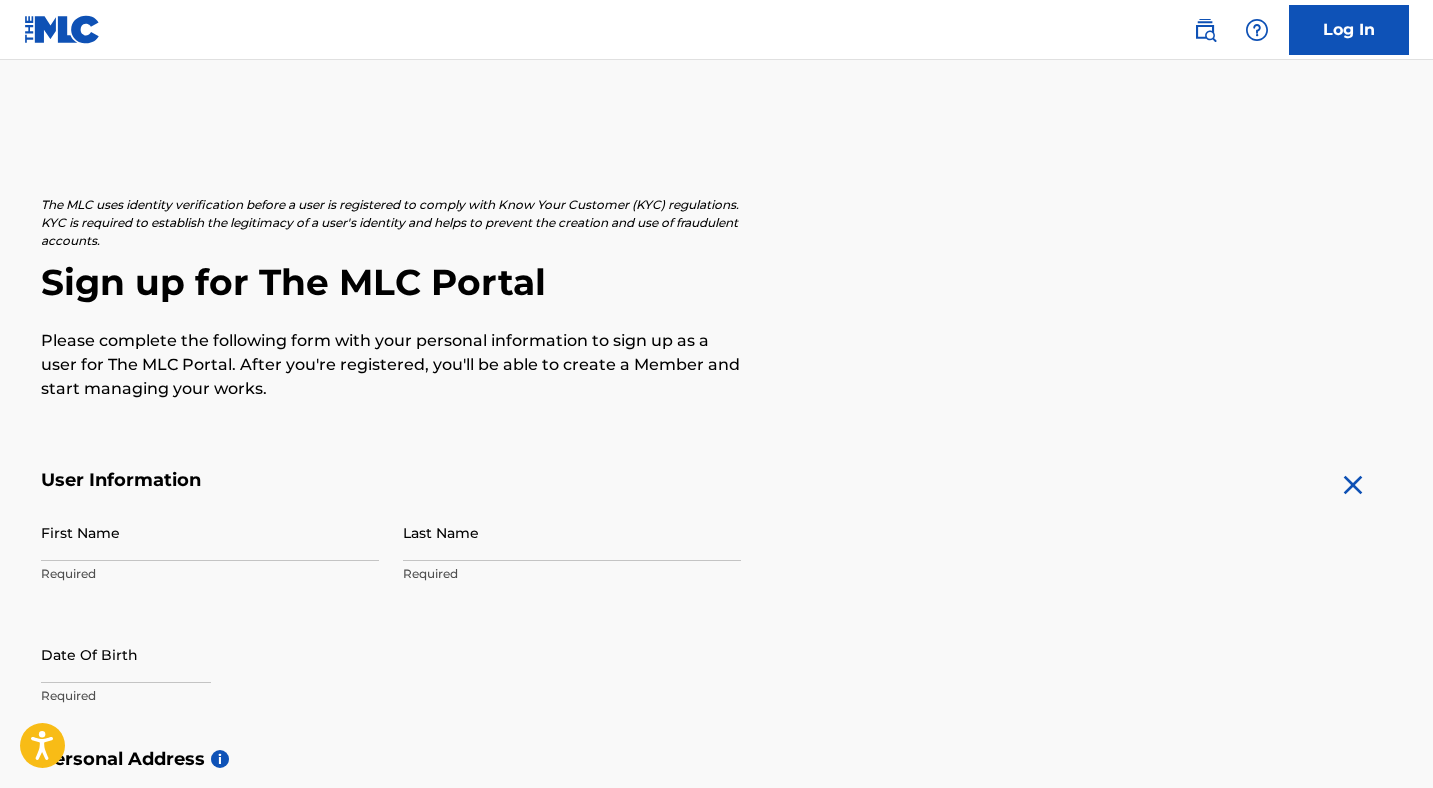 scroll, scrollTop: 265, scrollLeft: 0, axis: vertical 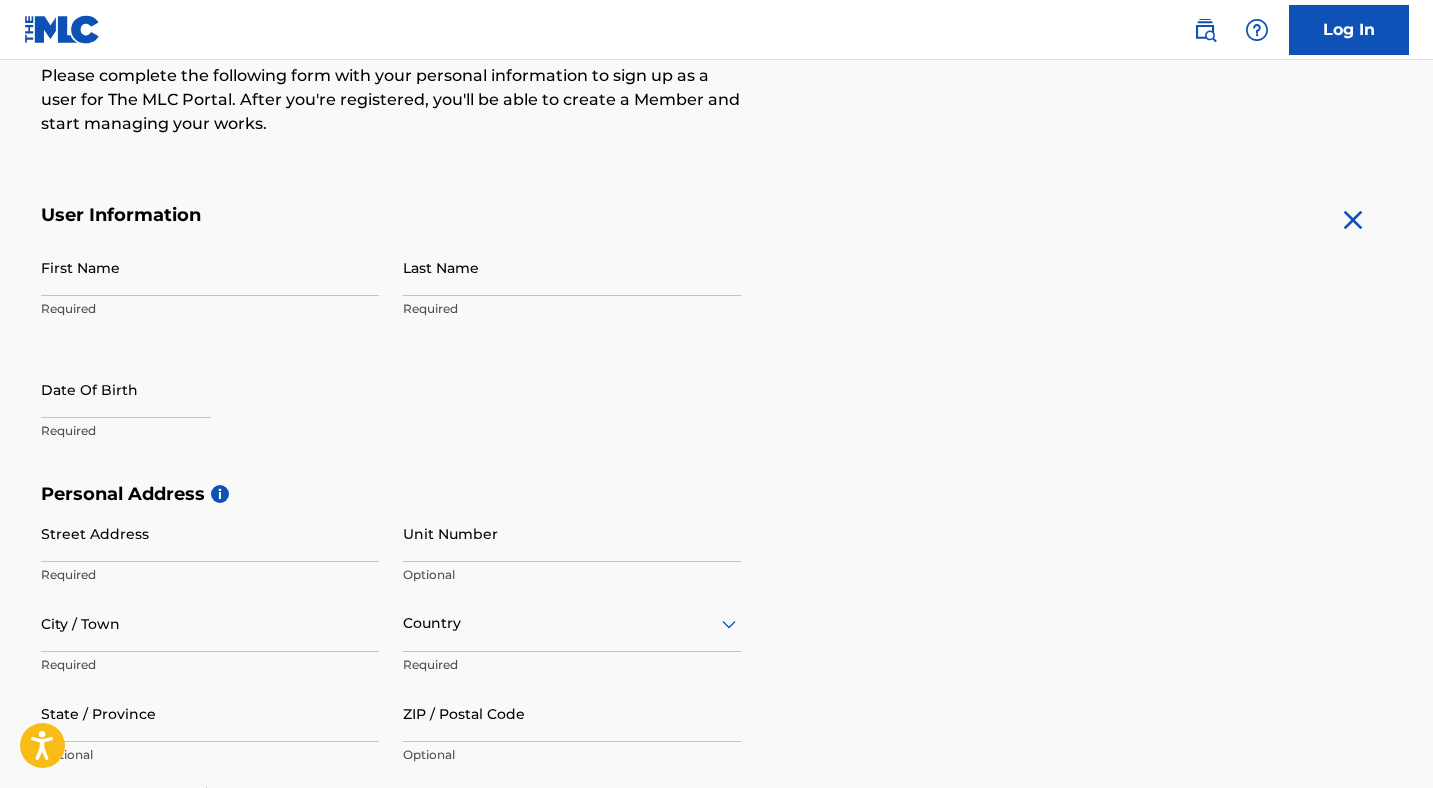click on "First Name" at bounding box center (210, 267) 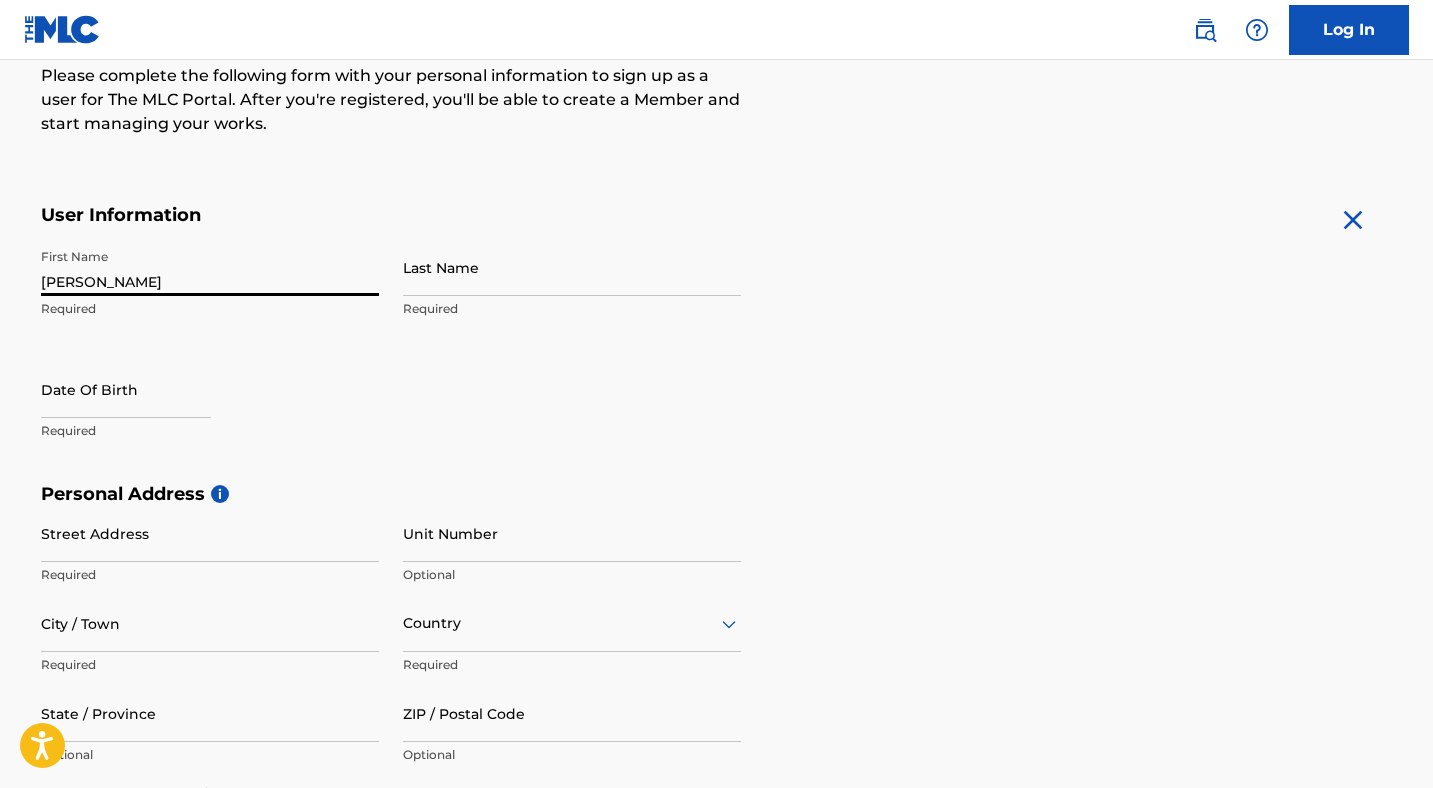 type on "[PERSON_NAME]" 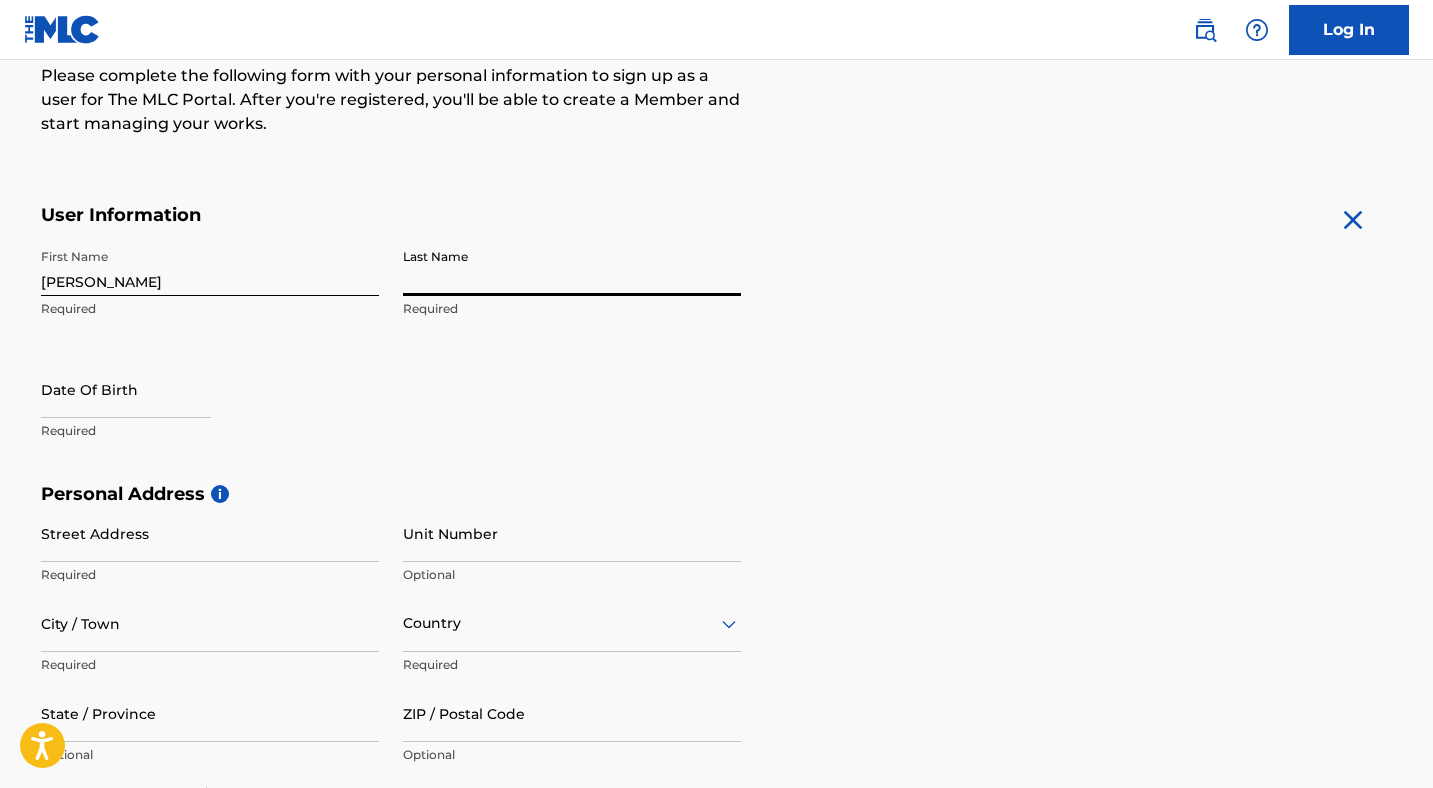 click on "Last Name" at bounding box center [572, 267] 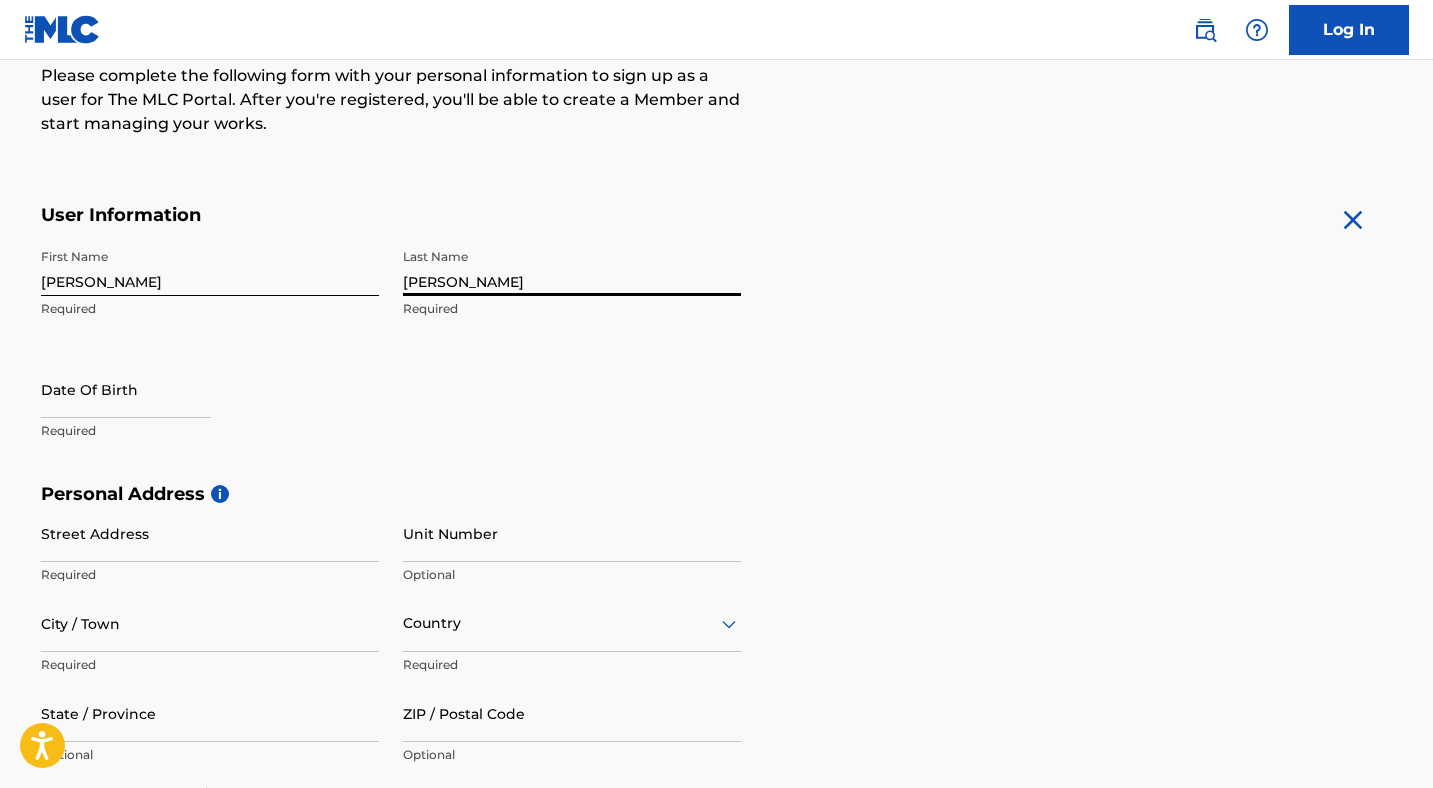 type on "[PERSON_NAME]" 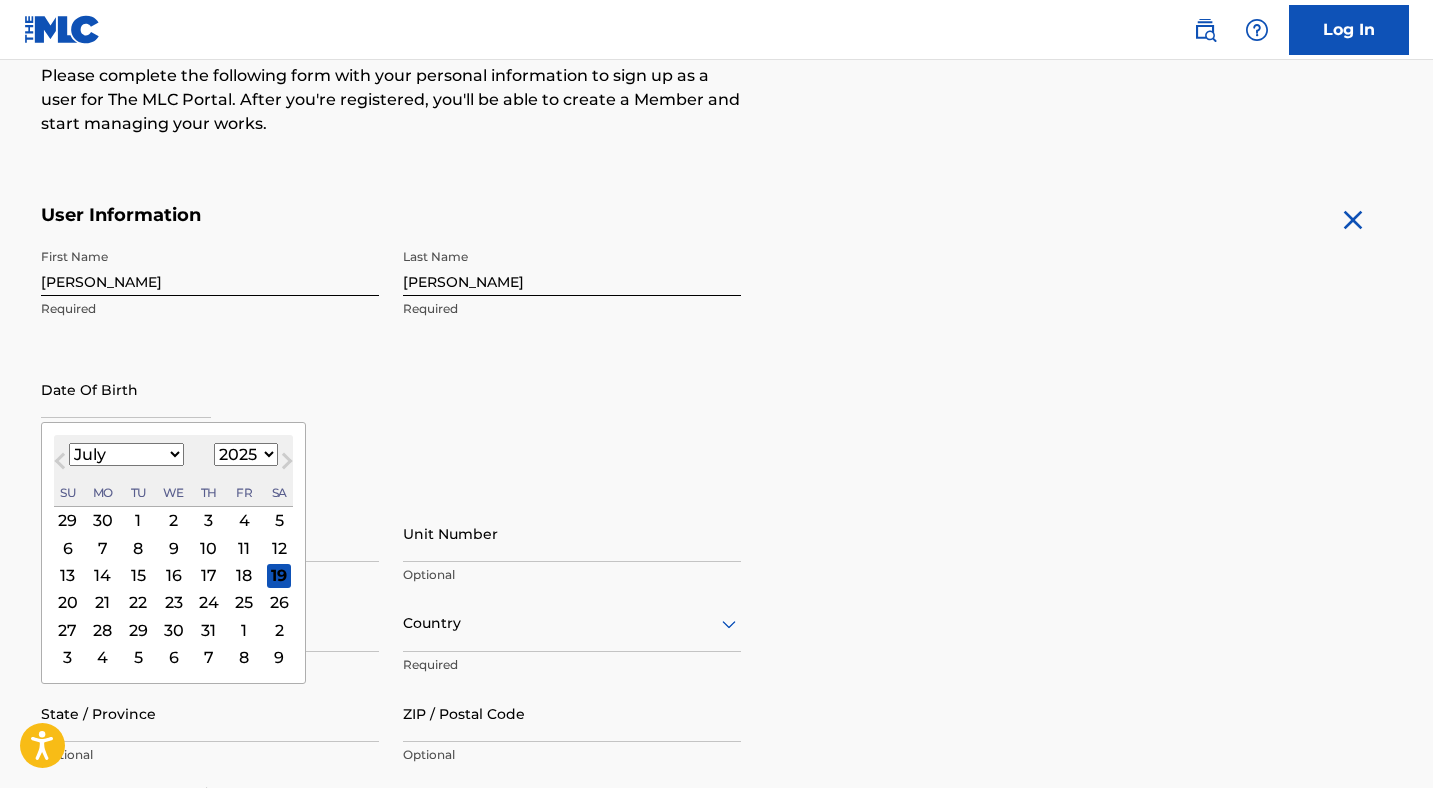 click at bounding box center (126, 389) 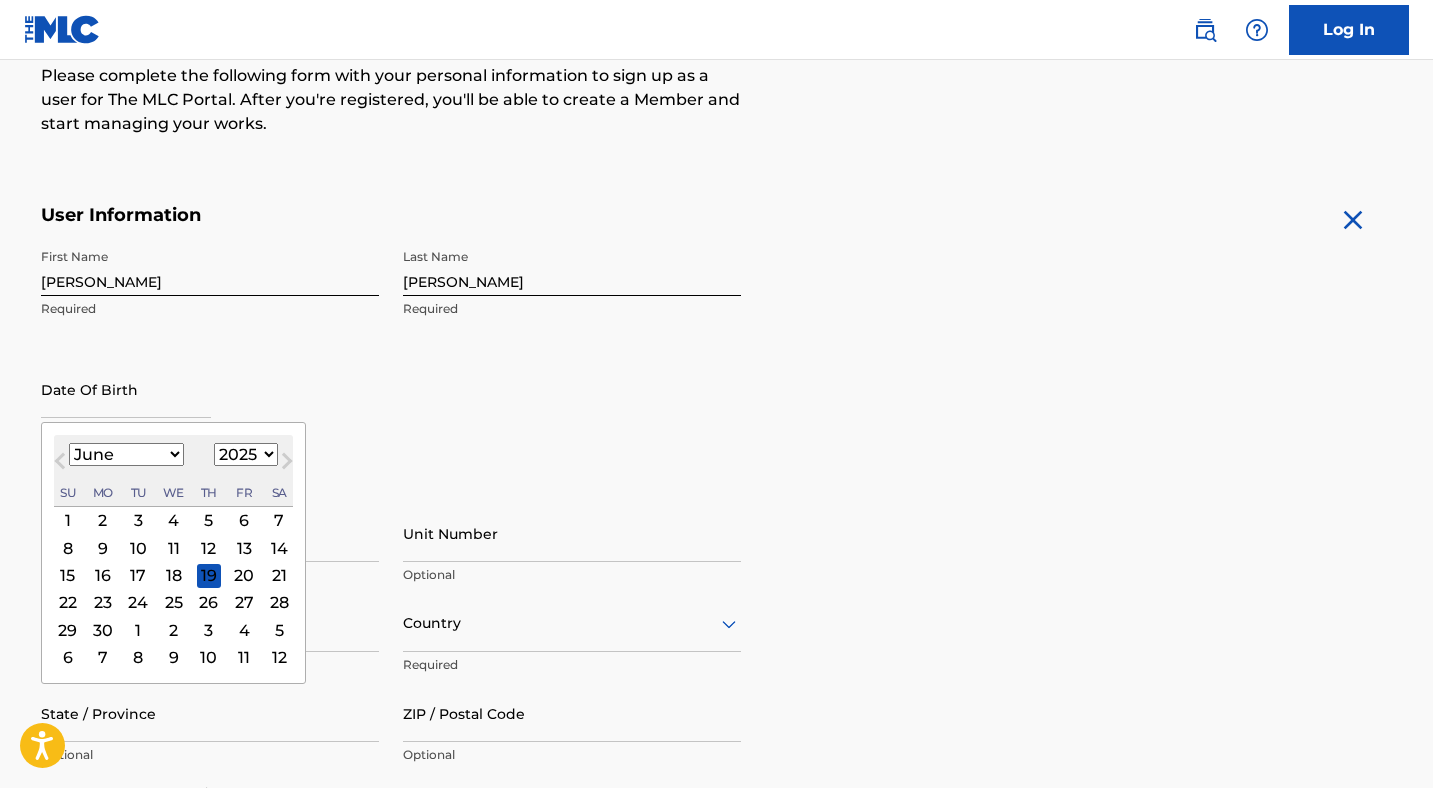 click on "1899 1900 1901 1902 1903 1904 1905 1906 1907 1908 1909 1910 1911 1912 1913 1914 1915 1916 1917 1918 1919 1920 1921 1922 1923 1924 1925 1926 1927 1928 1929 1930 1931 1932 1933 1934 1935 1936 1937 1938 1939 1940 1941 1942 1943 1944 1945 1946 1947 1948 1949 1950 1951 1952 1953 1954 1955 1956 1957 1958 1959 1960 1961 1962 1963 1964 1965 1966 1967 1968 1969 1970 1971 1972 1973 1974 1975 1976 1977 1978 1979 1980 1981 1982 1983 1984 1985 1986 1987 1988 1989 1990 1991 1992 1993 1994 1995 1996 1997 1998 1999 2000 2001 2002 2003 2004 2005 2006 2007 2008 2009 2010 2011 2012 2013 2014 2015 2016 2017 2018 2019 2020 2021 2022 2023 2024 2025 2026 2027 2028 2029 2030 2031 2032 2033 2034 2035 2036 2037 2038 2039 2040 2041 2042 2043 2044 2045 2046 2047 2048 2049 2050 2051 2052 2053 2054 2055 2056 2057 2058 2059 2060 2061 2062 2063 2064 2065 2066 2067 2068 2069 2070 2071 2072 2073 2074 2075 2076 2077 2078 2079 2080 2081 2082 2083 2084 2085 2086 2087 2088 2089 2090 2091 2092 2093 2094 2095 2096 2097 2098 2099 2100" at bounding box center (246, 454) 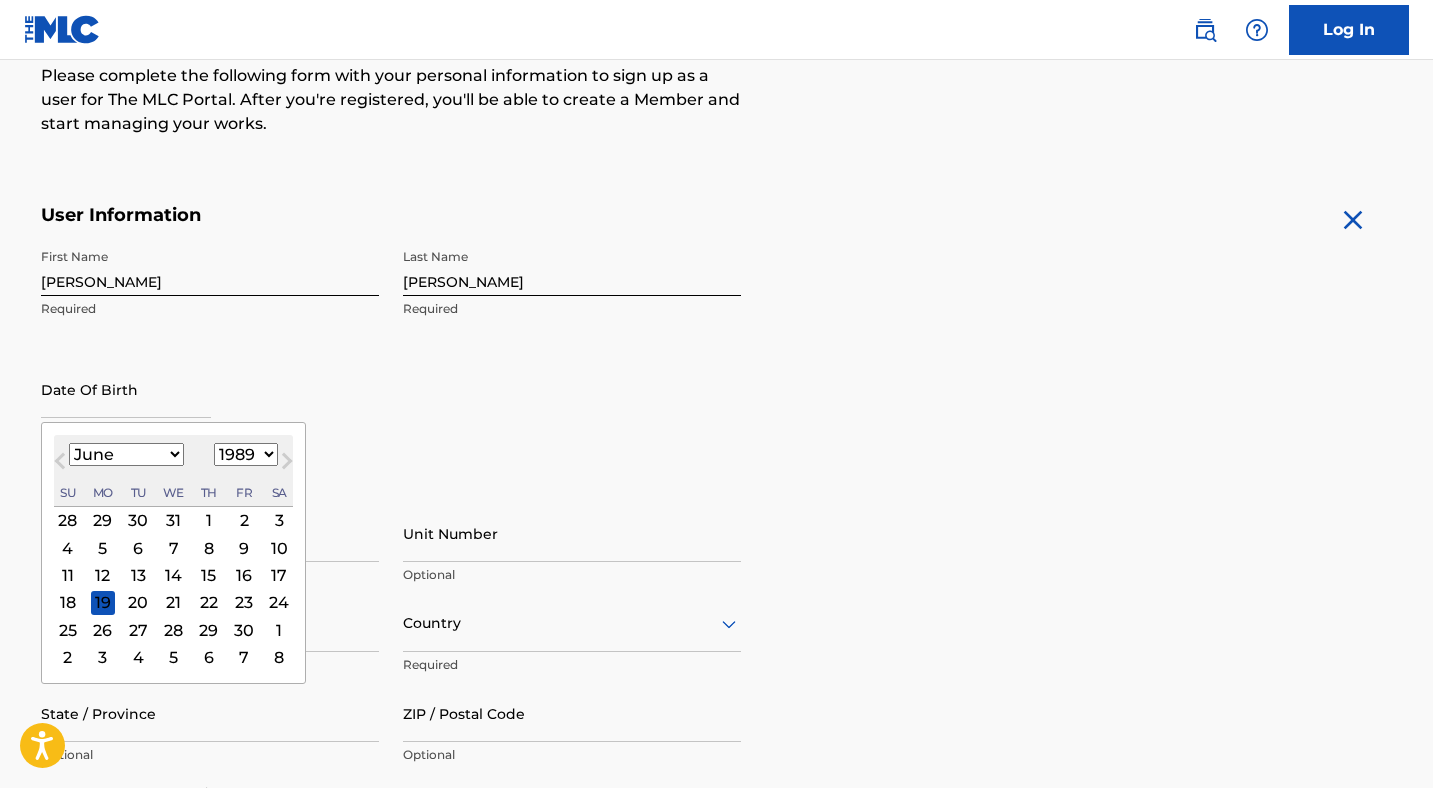 click on "28" at bounding box center (173, 630) 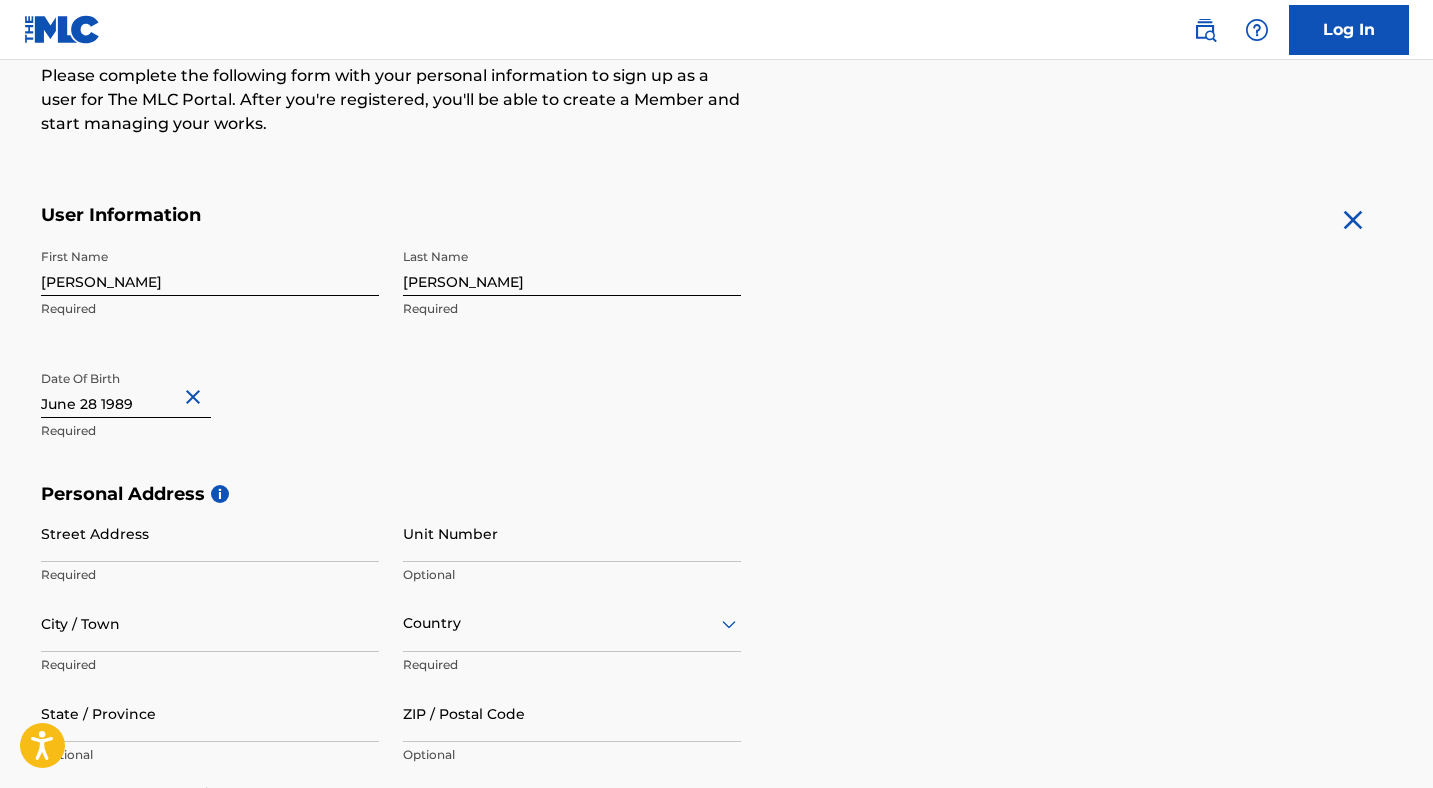click on "Required" at bounding box center (210, 431) 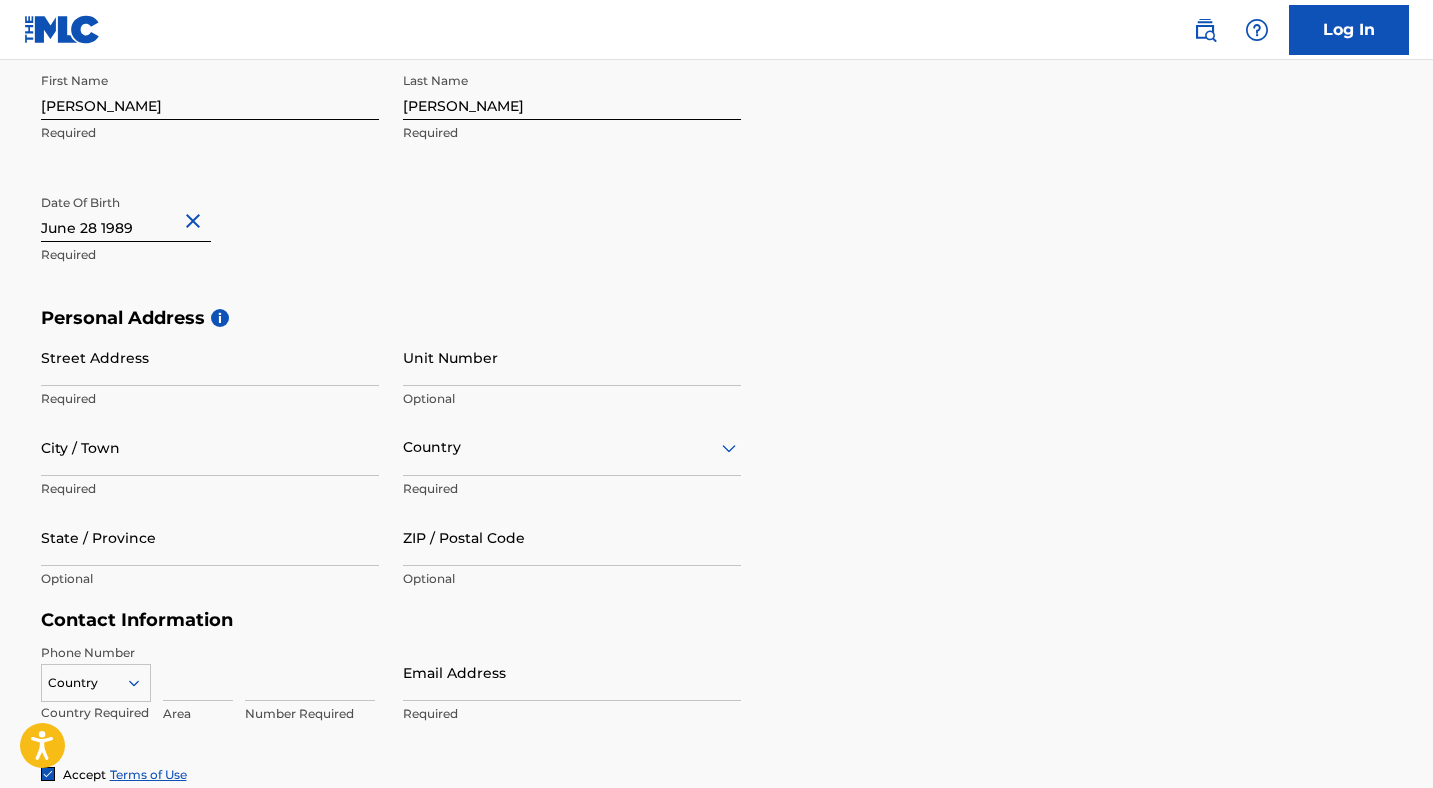 scroll, scrollTop: 479, scrollLeft: 0, axis: vertical 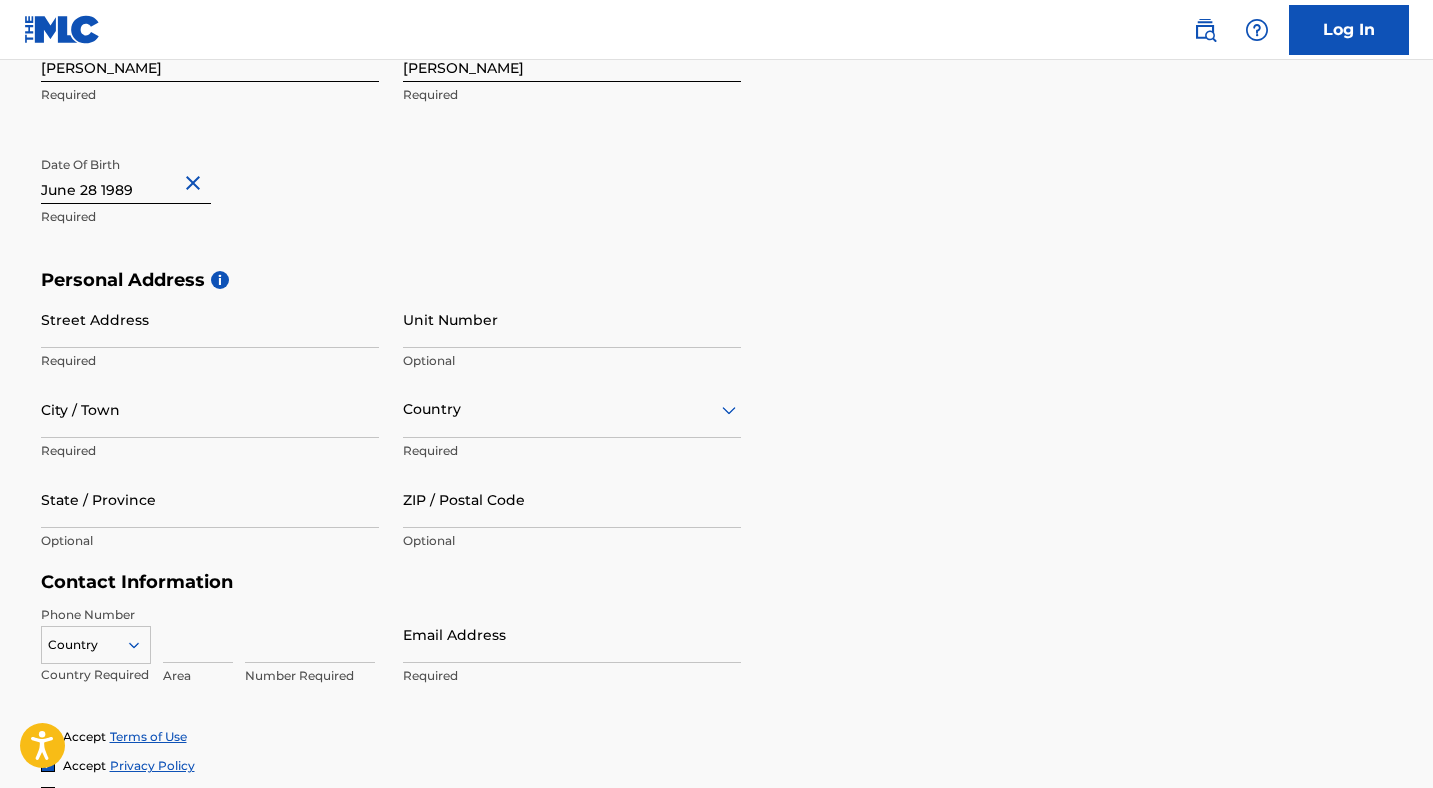 click on "Street Address" at bounding box center [210, 319] 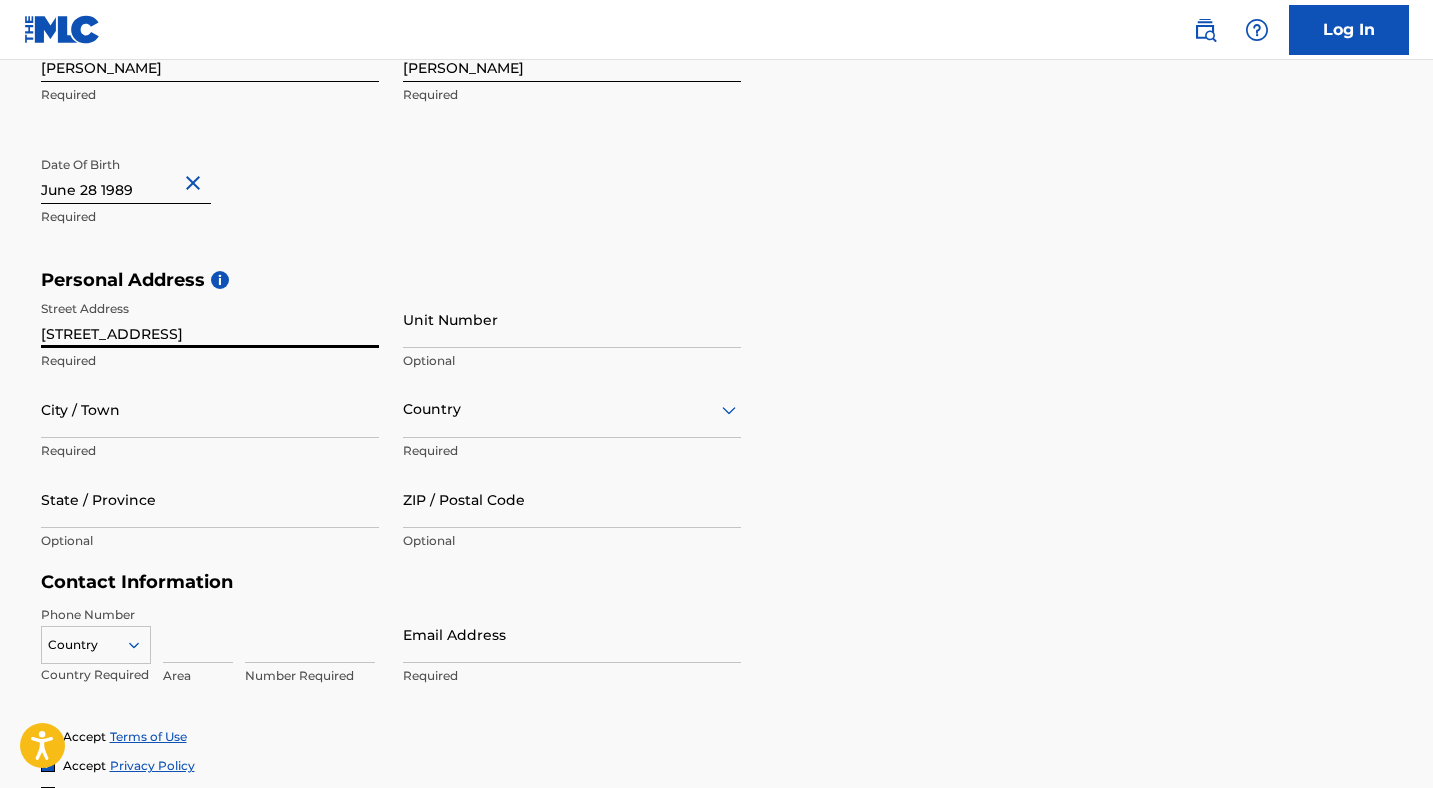 type on "[STREET_ADDRESS]" 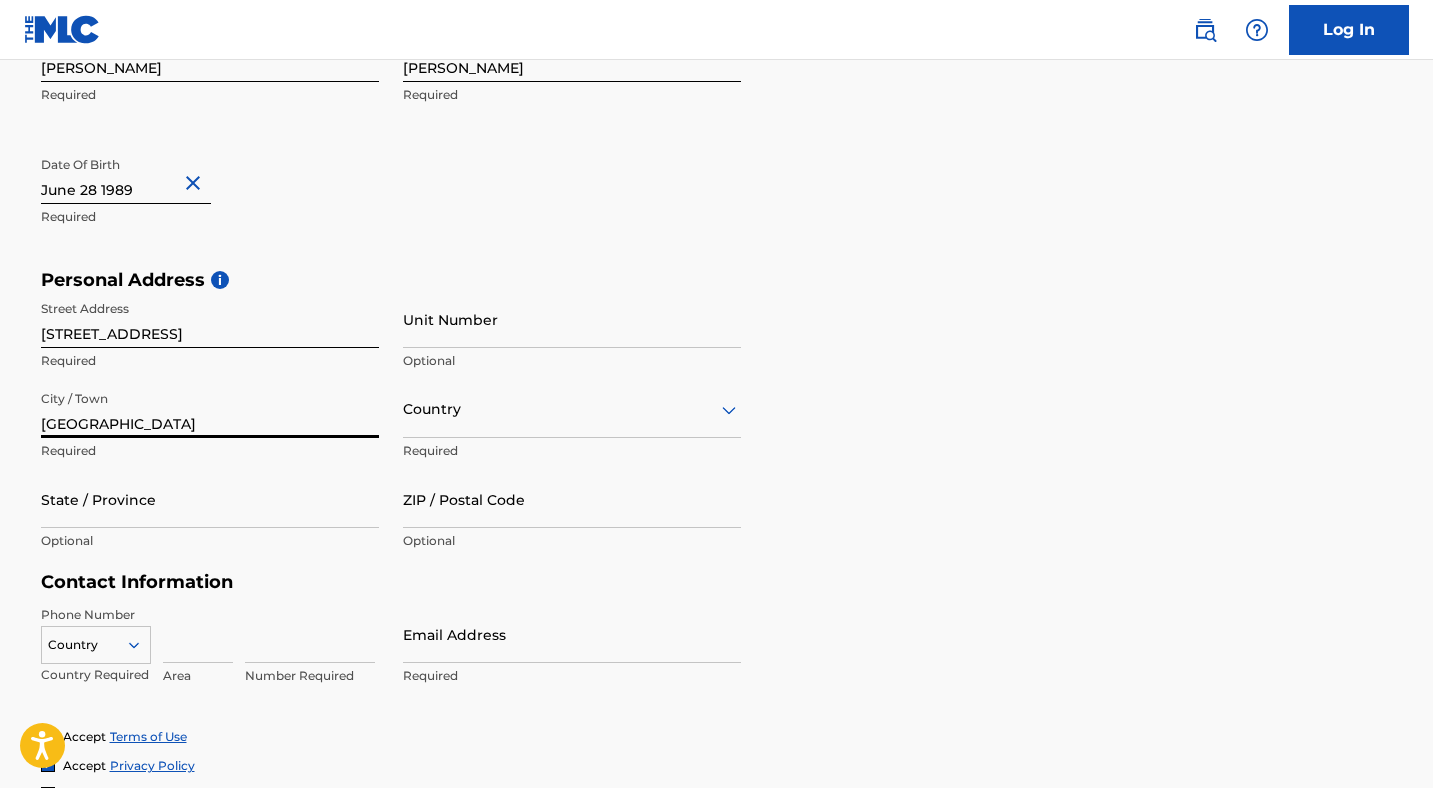 type on "[GEOGRAPHIC_DATA]" 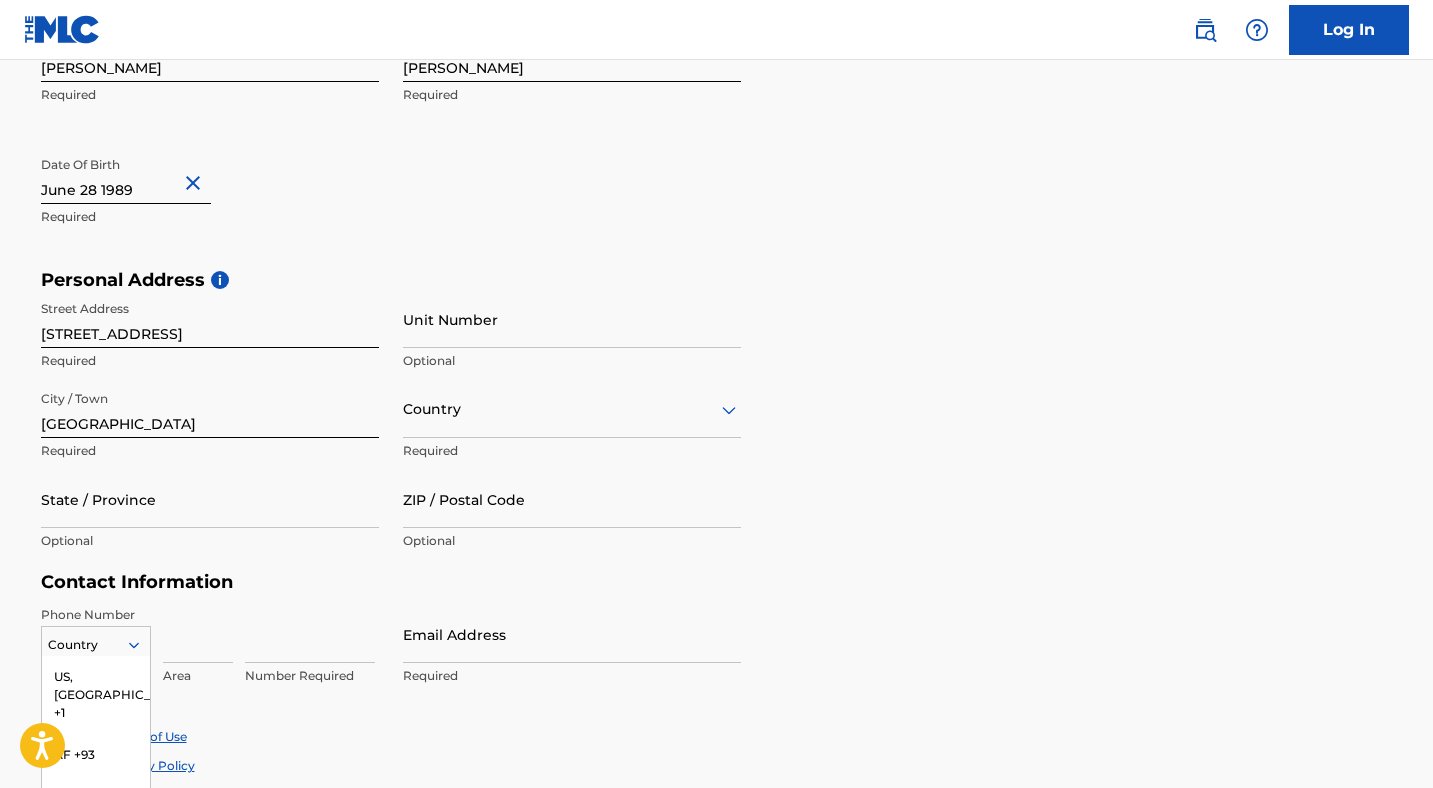 scroll, scrollTop: 647, scrollLeft: 0, axis: vertical 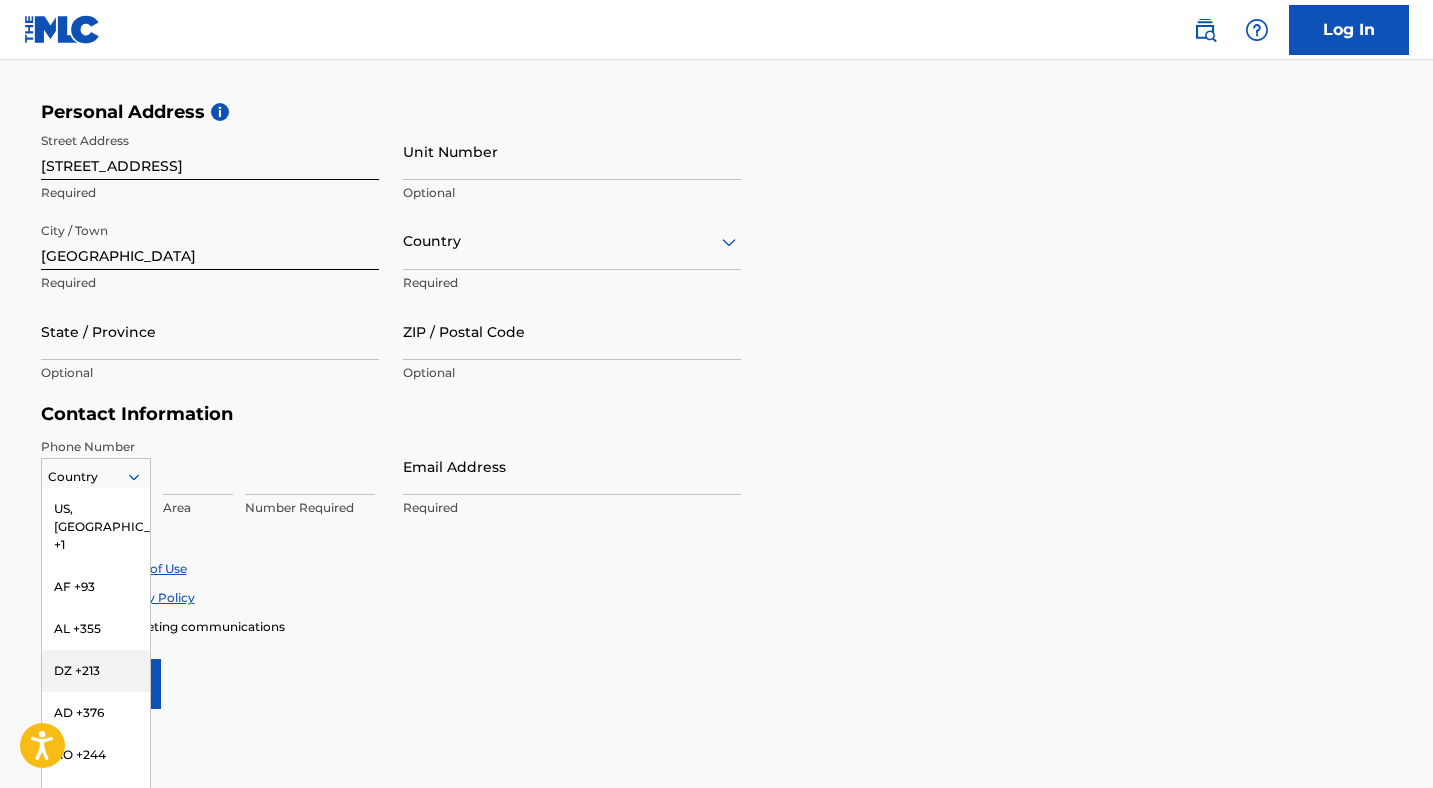 click on "DZ +213, 4 of 216. 216 results available. Use Up and Down to choose options, press Enter to select the currently focused option, press Escape to exit the menu, press Tab to select the option and exit the menu. Country [GEOGRAPHIC_DATA], [GEOGRAPHIC_DATA] +1 AF +93 AL +355 DZ +213 AD +376 AO +244 AI +1264 AG +1268 AR +54 AM +374 AW +297 AU +61 AT +43 AZ +994 BS +1242 BH +973 BD +880 BB +1246 BY +375 BE +32 BZ +501 BJ +229 BM +1441 BT +975 BO +591 BA +387 BW +267 BR +55 BN +673 BG +359 BF +226 BI +257 KH +855 CM +237 CV +238 KY +1345 CF +236 TD +235 CL +56 CN +86 CO +57 KM +269 CG, CD +242 CK +682 CR +506 CI +225 HR +385 CU +53 CY +357 CZ +420 DK +45 DJ +253 DM +1767 DO +1809 EC +593 EG +20 SV +503 GQ +240 ER +291 EE +372 ET +251 FK +500 FO +298 FJ +679 FI +358 FR +33 GF +594 PF +689 GA +241 GM +220 GE +995 DE +49 GH +233 GI +350 GR +30 GL +299 GD +1473 GP +590 GT +502 GN +224 GW +245 GY +592 HT +509 VA, IT +39 HN +504 HK +852 HU +36 IS +354 IN +91 ID +62 IR +98 IQ +964 IE +353 IL +972 JM +1876 JP +81 JO +962 KZ +7 KE +254 KI +686 KP +850" at bounding box center (96, 473) 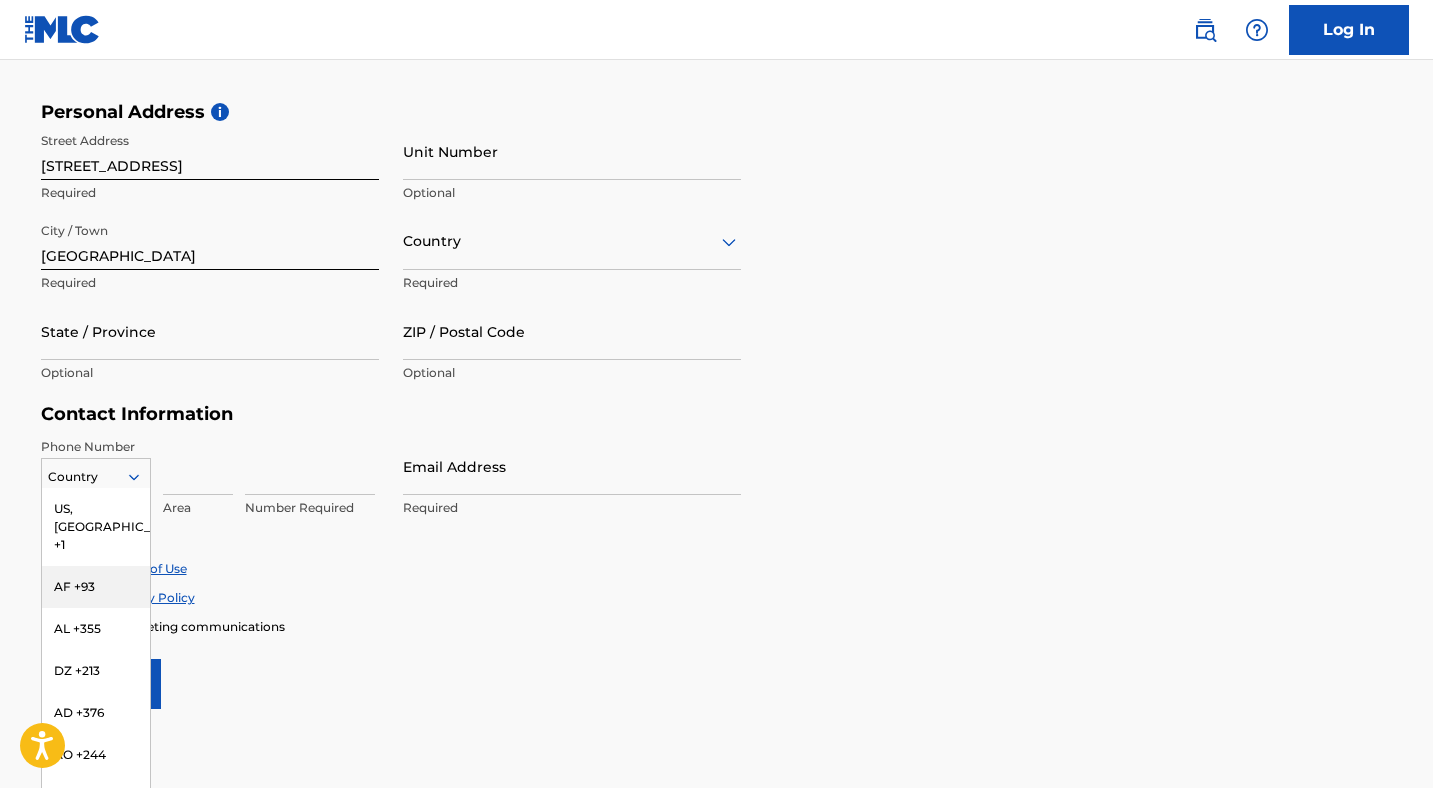 click on "Phone Number AF +93, 2 of 216. 216 results available. Use Up and Down to choose options, press Enter to select the currently focused option, press Escape to exit the menu, press Tab to select the option and exit the menu. Country [GEOGRAPHIC_DATA], [GEOGRAPHIC_DATA] +1 AF +93 AL +355 DZ +213 AD +376 AO +244 AI +1264 AG +1268 AR +54 AM +374 AW +297 AU +61 AT +43 AZ +994 BS +1242 BH +973 BD +880 BB +1246 BY +375 BE +32 BZ +501 BJ +229 BM +1441 BT +975 BO +591 BA +387 BW +267 BR +55 BN +673 BG +359 BF +226 BI +257 KH +855 CM +237 CV +238 KY +1345 CF +236 TD +235 CL +56 CN +86 CO +57 KM +269 CG, CD +242 CK +682 CR +506 CI +225 HR +385 CU +53 CY +357 CZ +420 DK +45 DJ +253 DM +1767 DO +1809 EC +593 EG +20 SV +503 GQ +240 ER +291 EE +372 ET +251 FK +500 FO +298 FJ +679 FI +358 FR +33 GF +594 PF +689 GA +241 GM +220 GE +995 DE +49 GH +233 GI +350 GR +30 GL +299 GD +1473 GP +590 GT +502 GN +224 GW +245 GY +592 HT +509 VA, IT +39 HN +504 HK +852 HU +36 IS +354 IN +91 ID +62 IR +98 IQ +964 IE +353 IL +972 JM +1876 JP +81 JO +962 KZ +7 KE +254 Area" at bounding box center (391, 499) 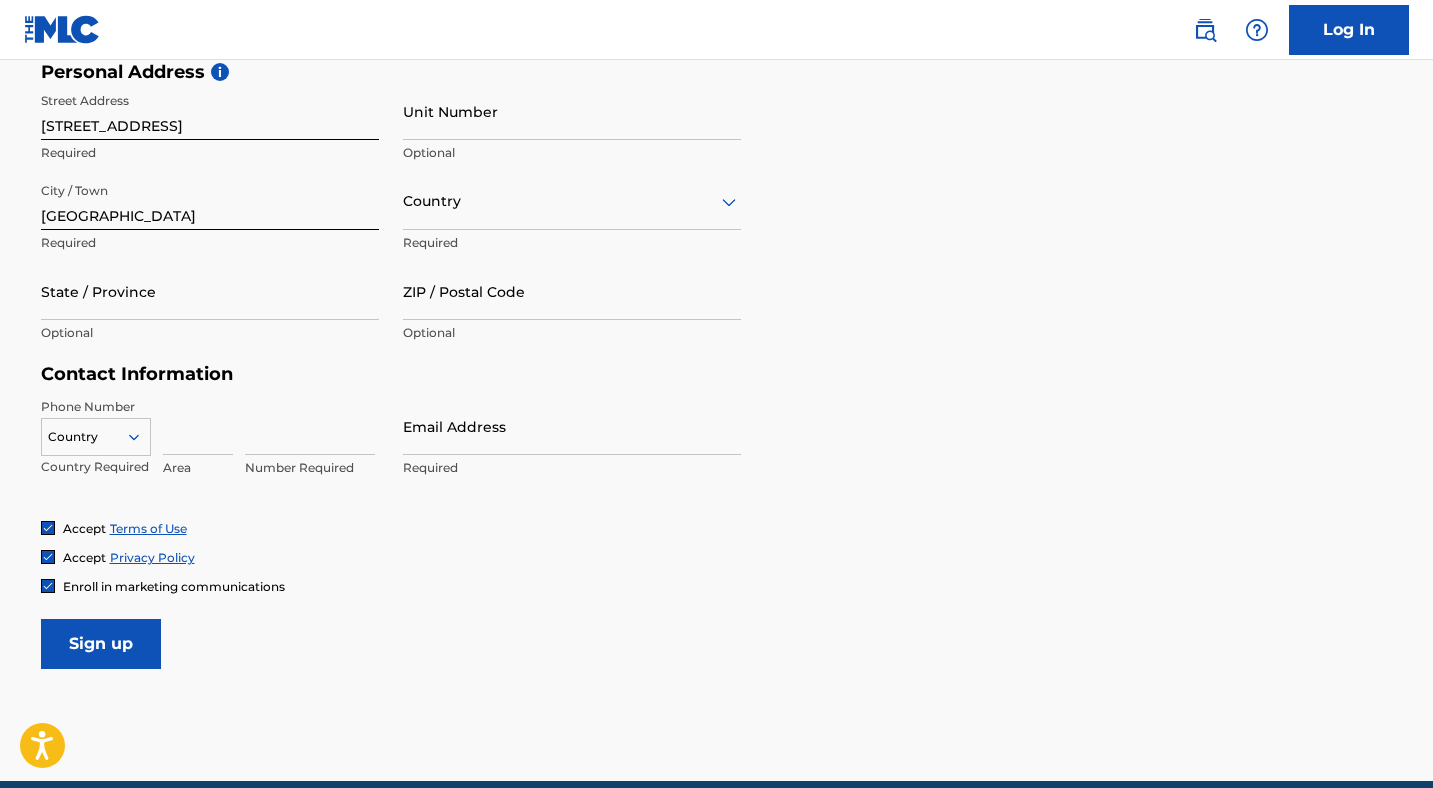 scroll, scrollTop: 691, scrollLeft: 0, axis: vertical 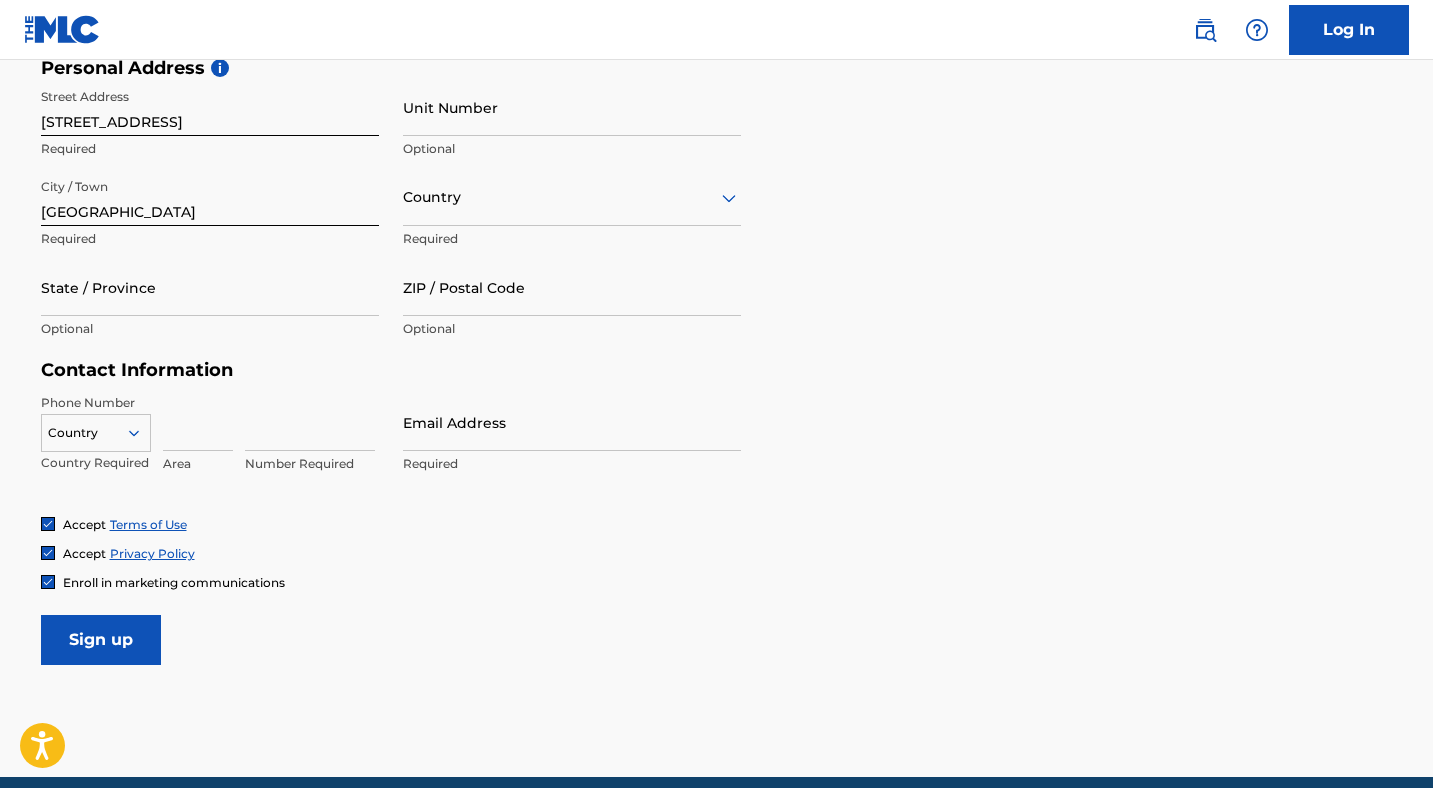 click 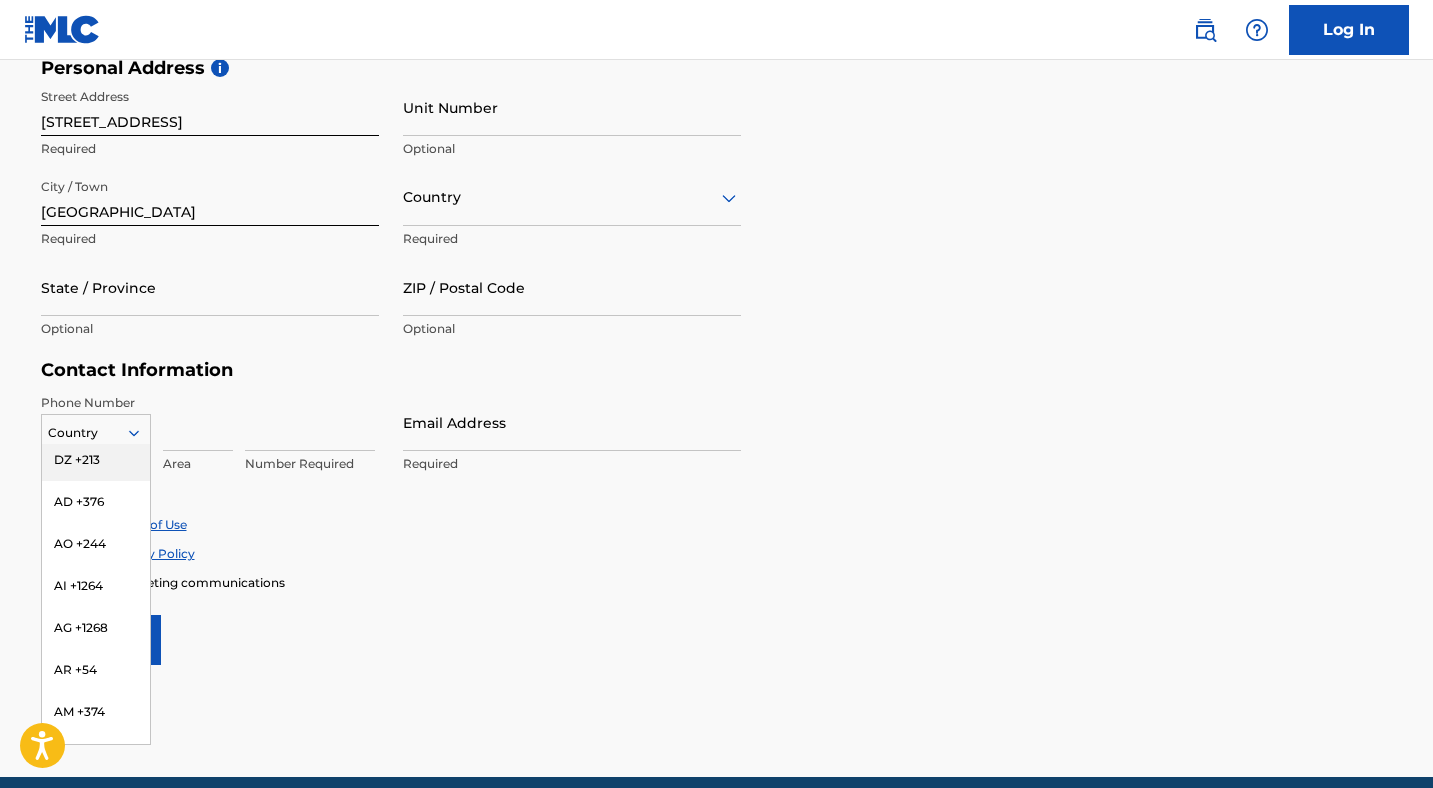 scroll, scrollTop: 0, scrollLeft: 0, axis: both 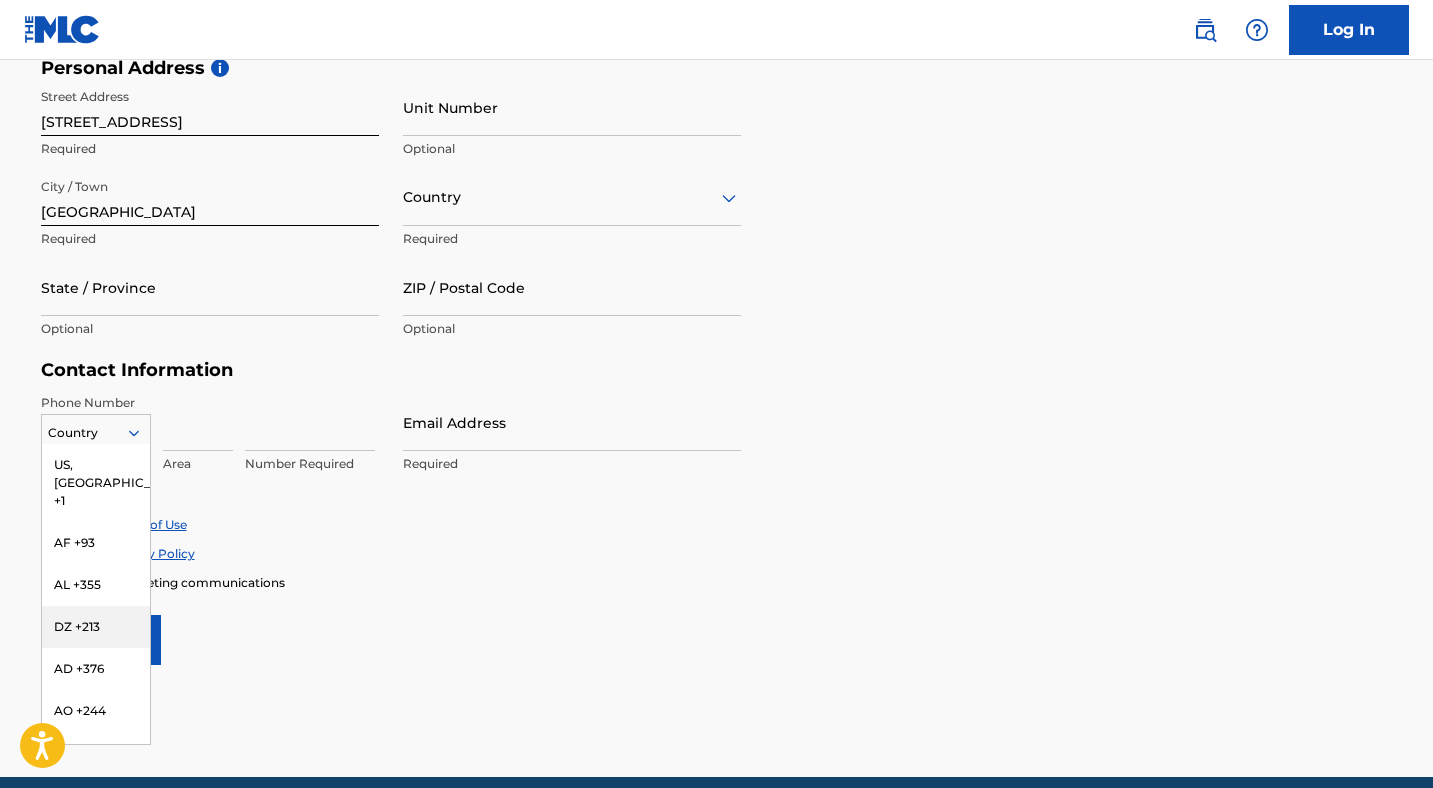 click on "Personal Address i Street Address [STREET_ADDRESS] Required Unit Number Optional City / Town [GEOGRAPHIC_DATA] Required Country Required State / Province Optional ZIP / Postal Code Optional" at bounding box center [717, 208] 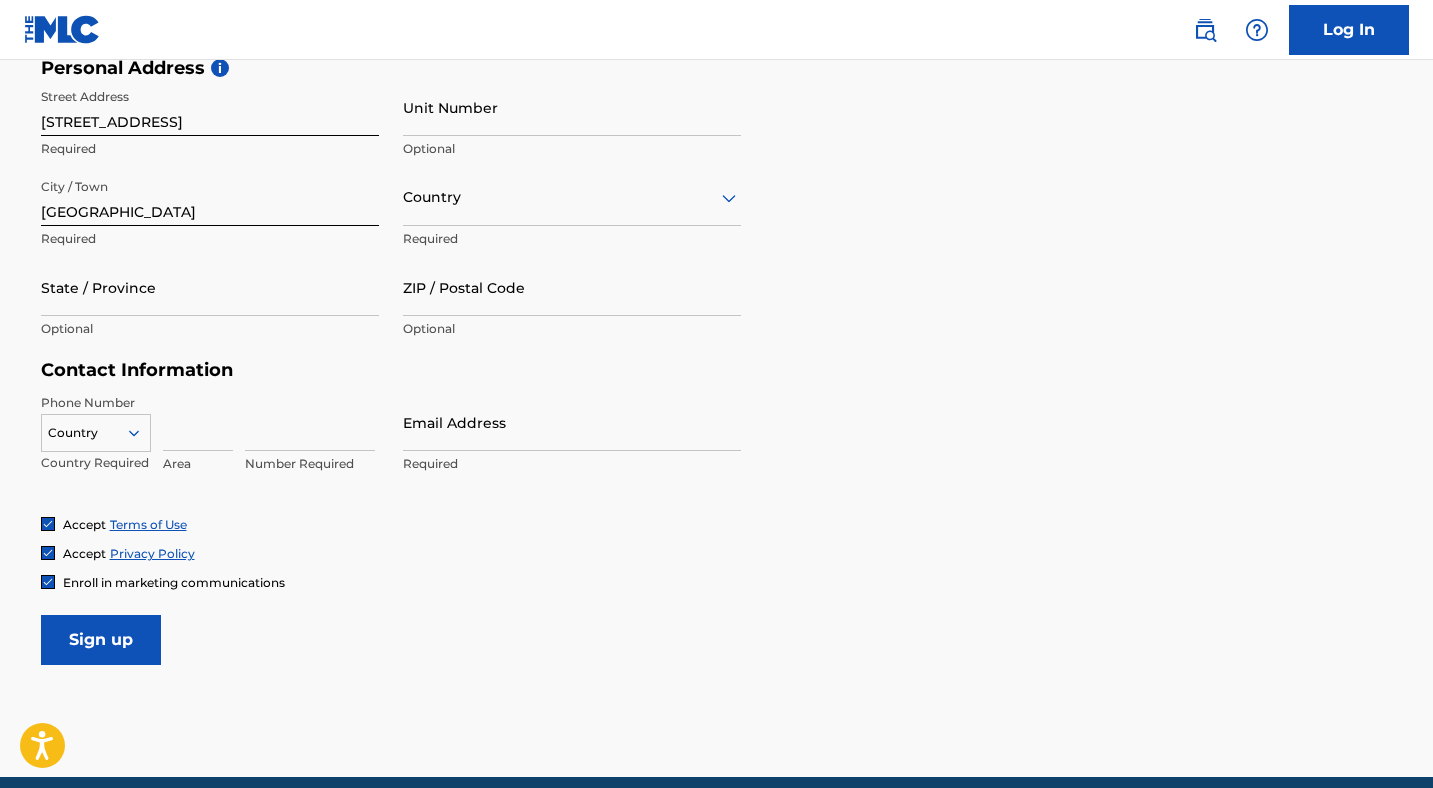 click on "Personal Address i Street Address [STREET_ADDRESS] Required Unit Number Optional City / Town [GEOGRAPHIC_DATA] Required Country Required State / Province Optional ZIP / Postal Code Optional" at bounding box center (717, 208) 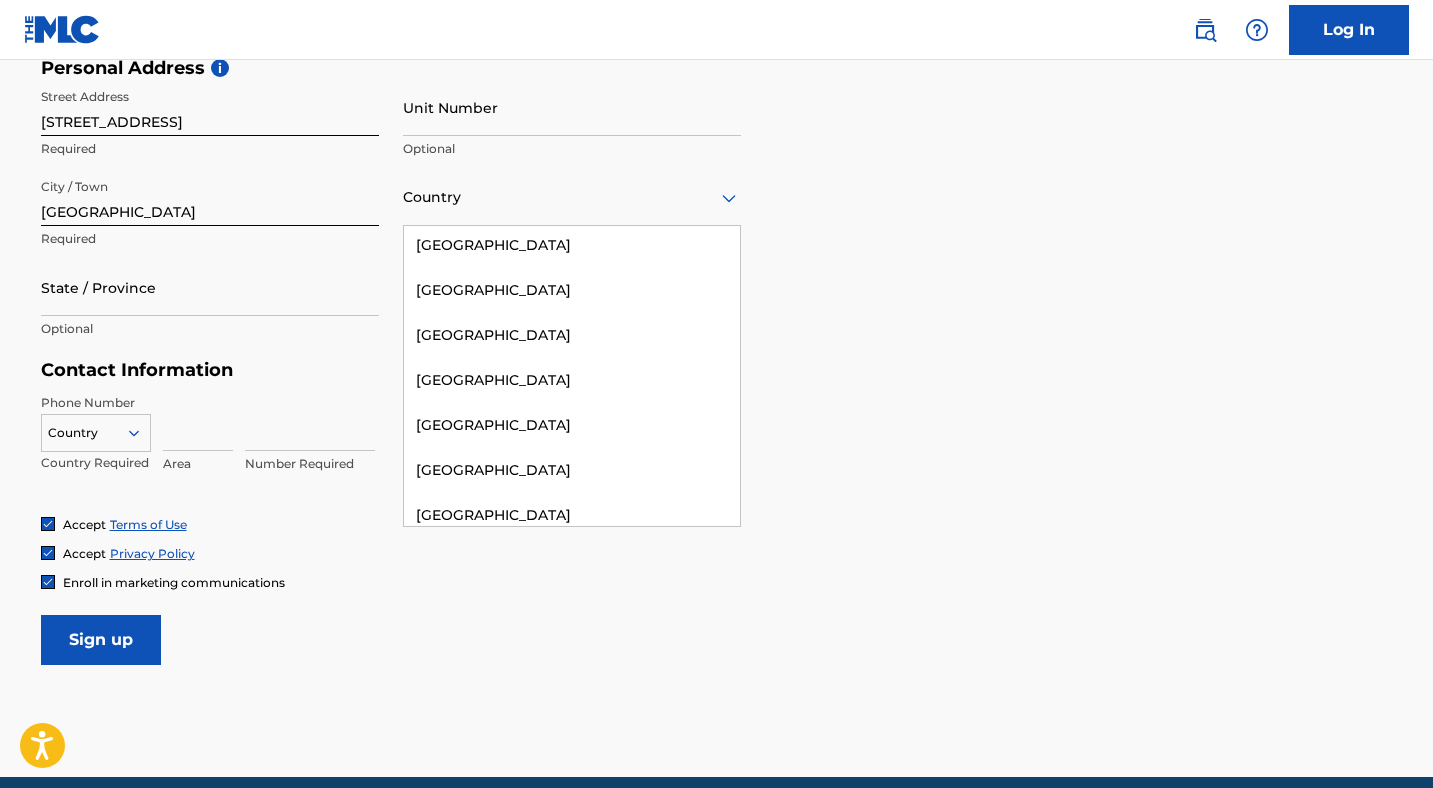 scroll, scrollTop: 9383, scrollLeft: 0, axis: vertical 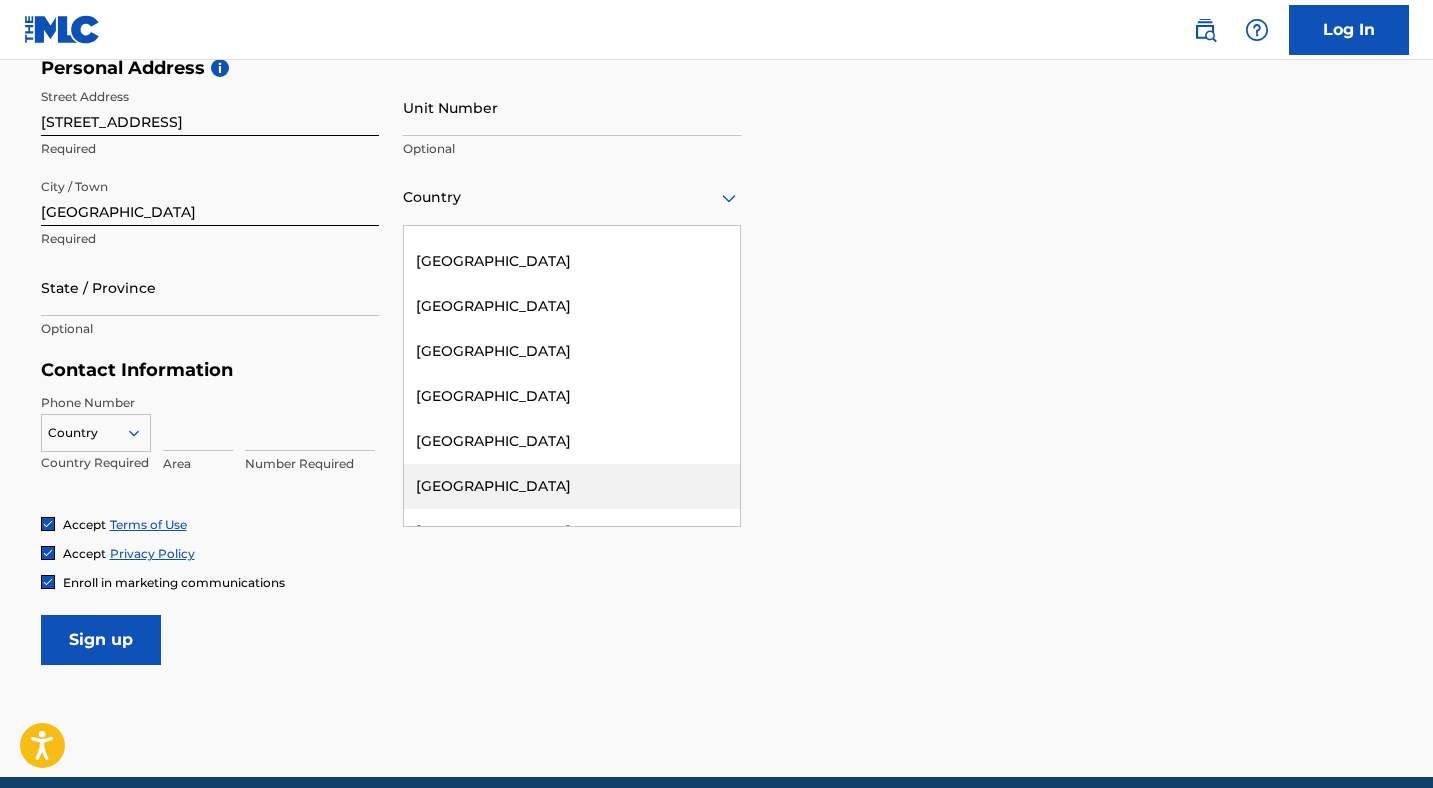 click on "[GEOGRAPHIC_DATA]" at bounding box center (572, 486) 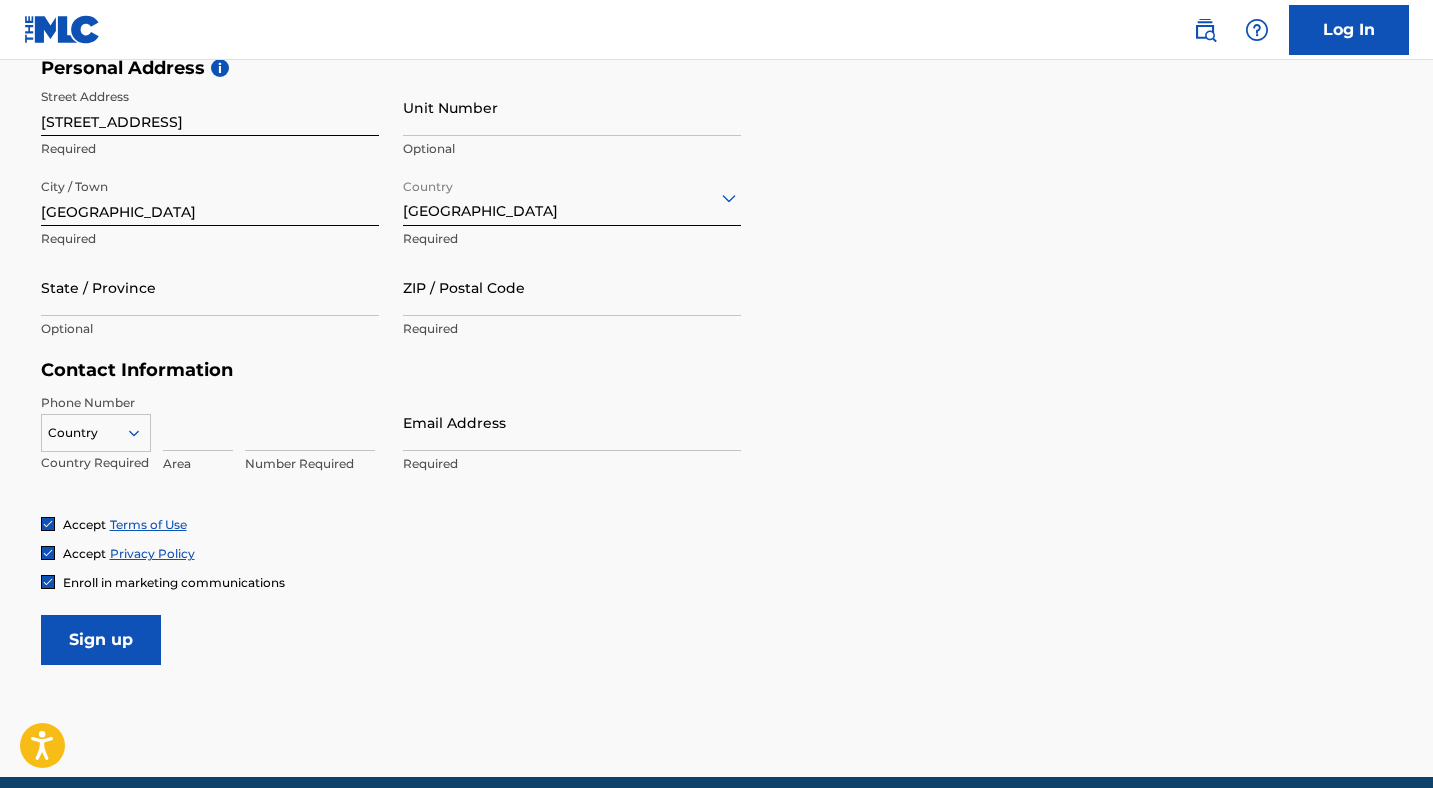 click on "ZIP / Postal Code" at bounding box center (572, 287) 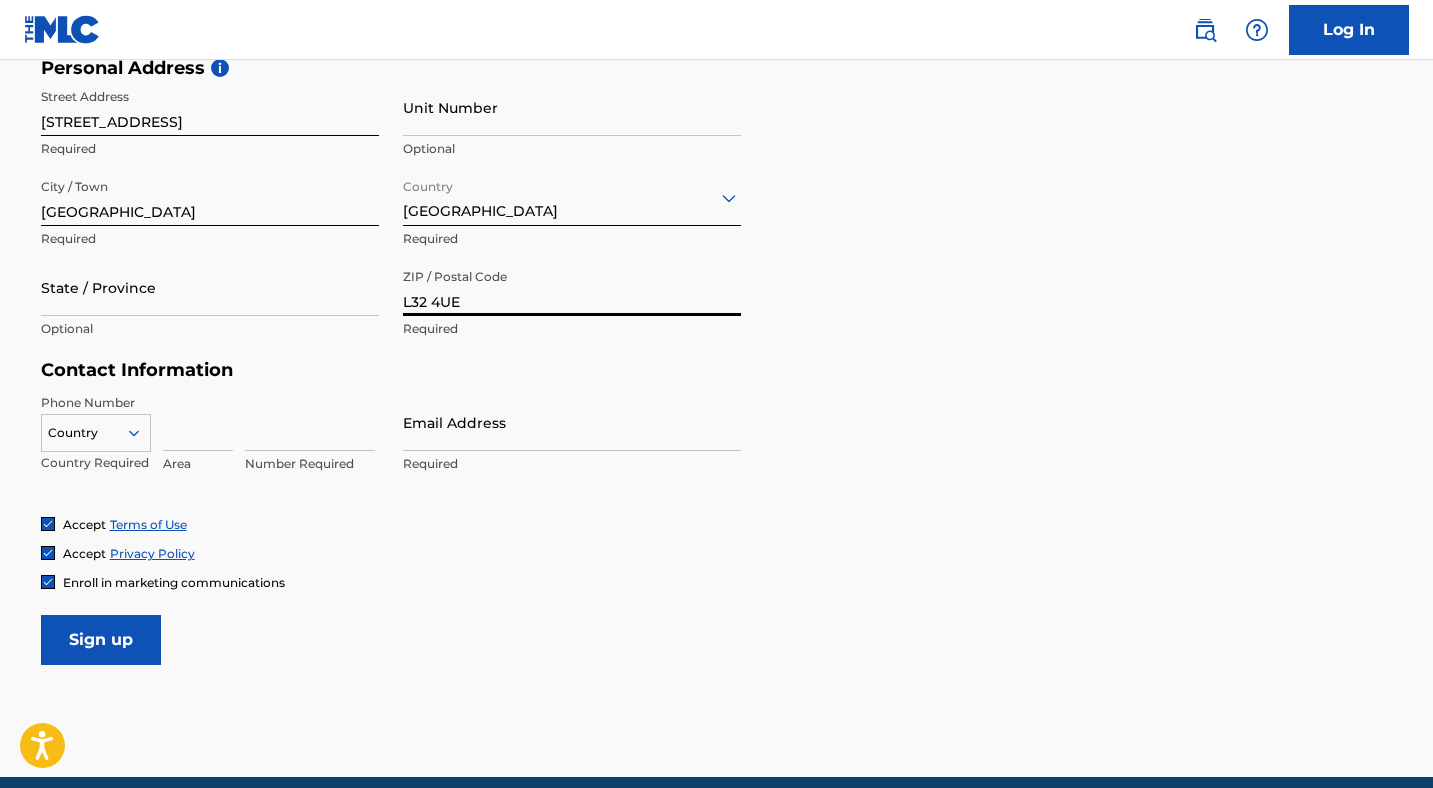 type on "L32 4UE" 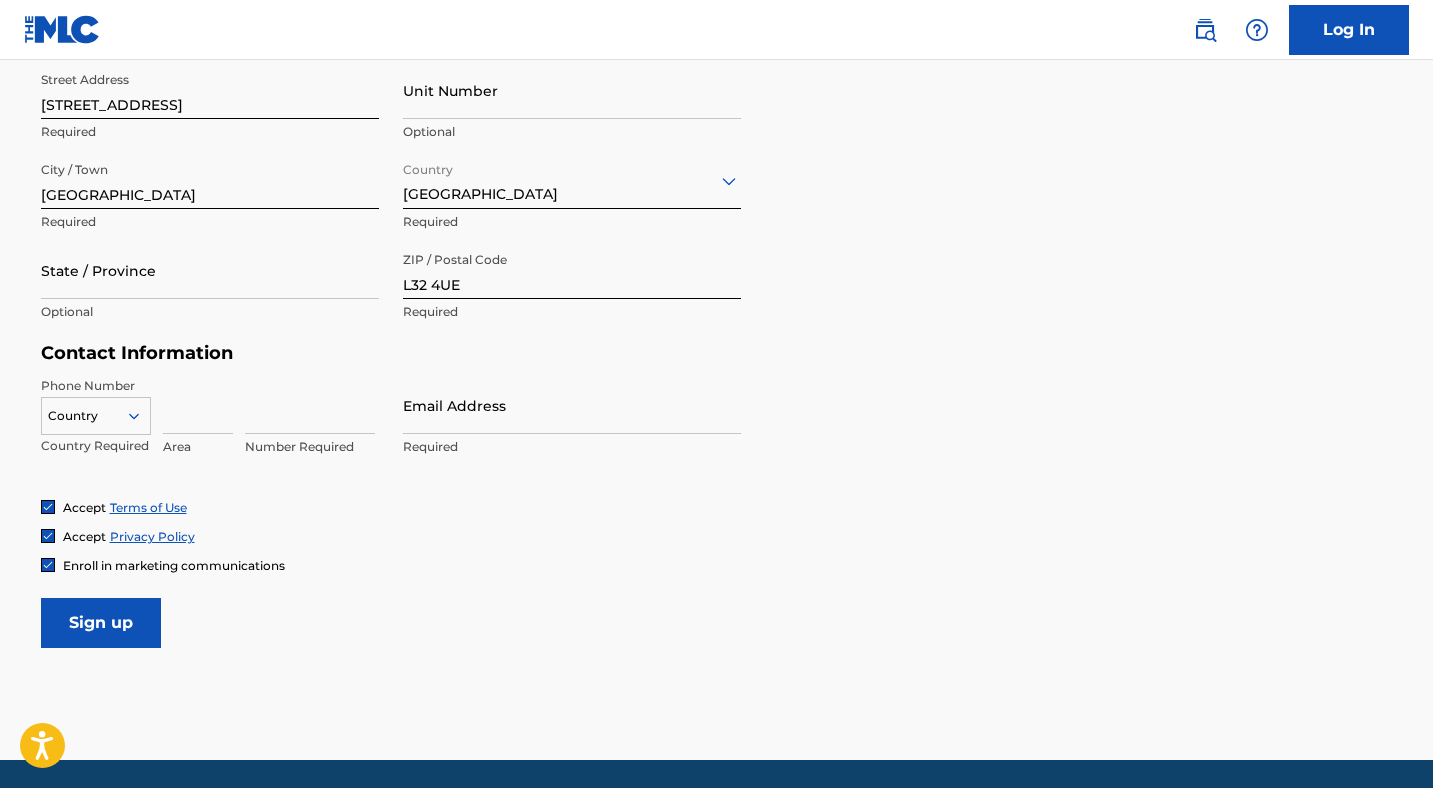 scroll, scrollTop: 713, scrollLeft: 0, axis: vertical 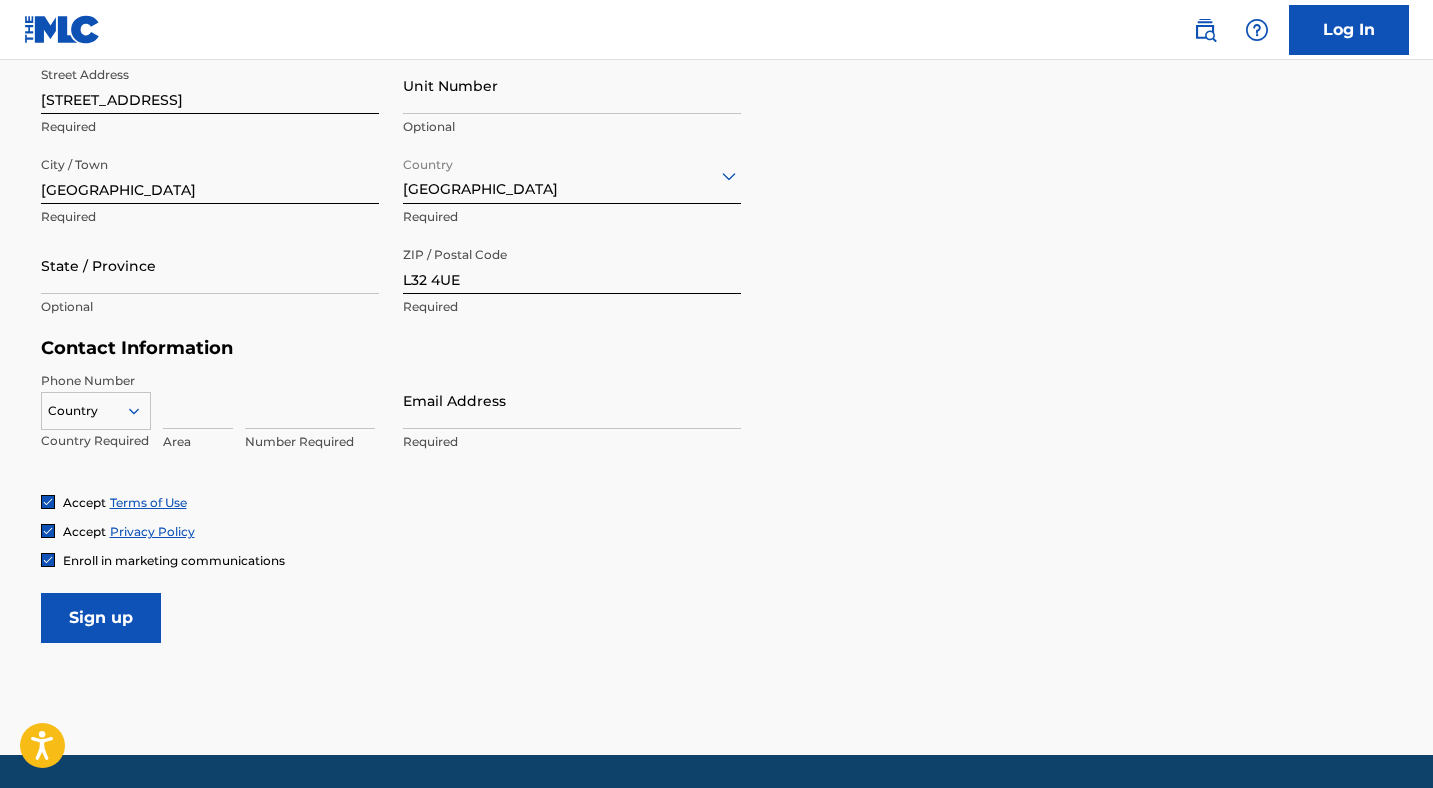 click at bounding box center [48, 560] 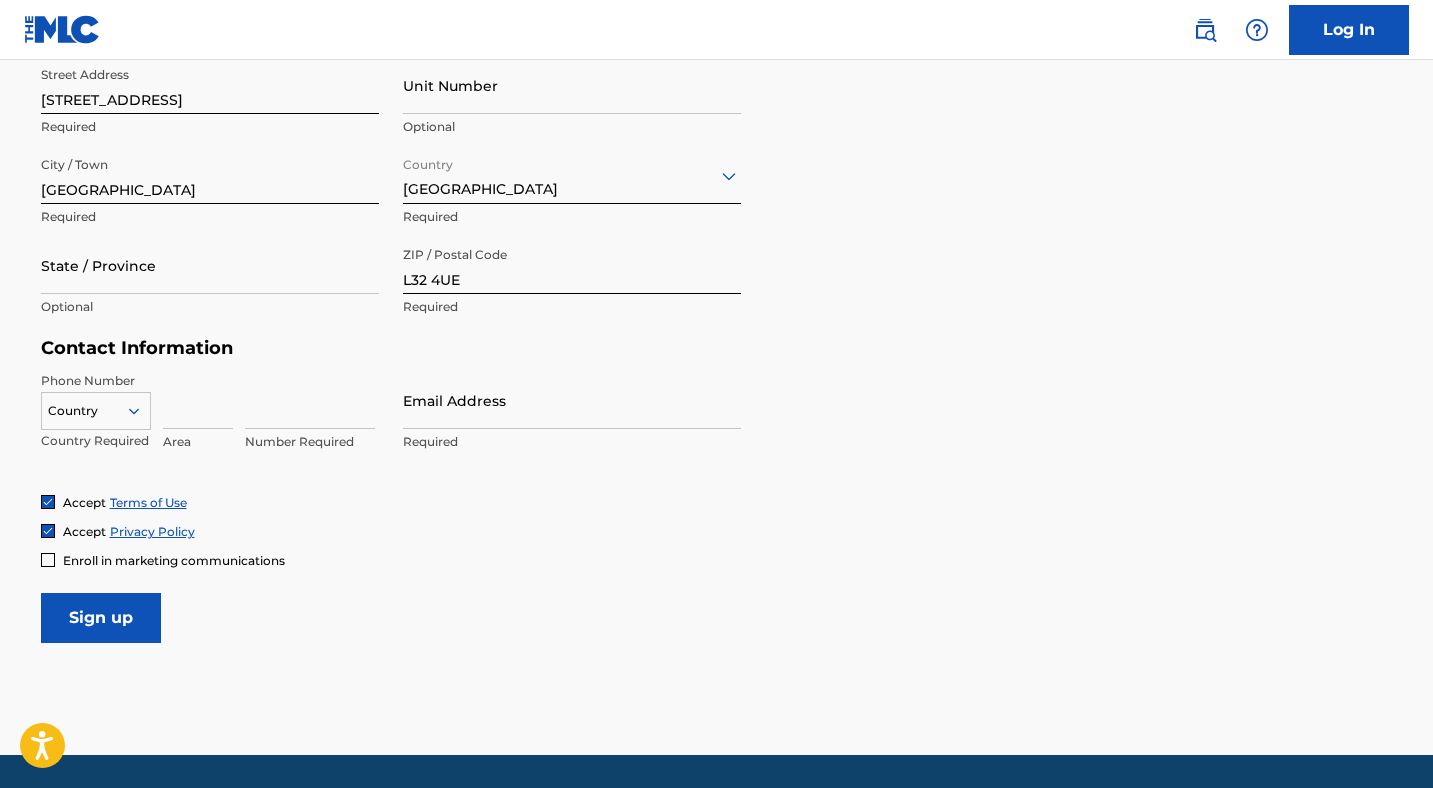 scroll, scrollTop: 698, scrollLeft: 0, axis: vertical 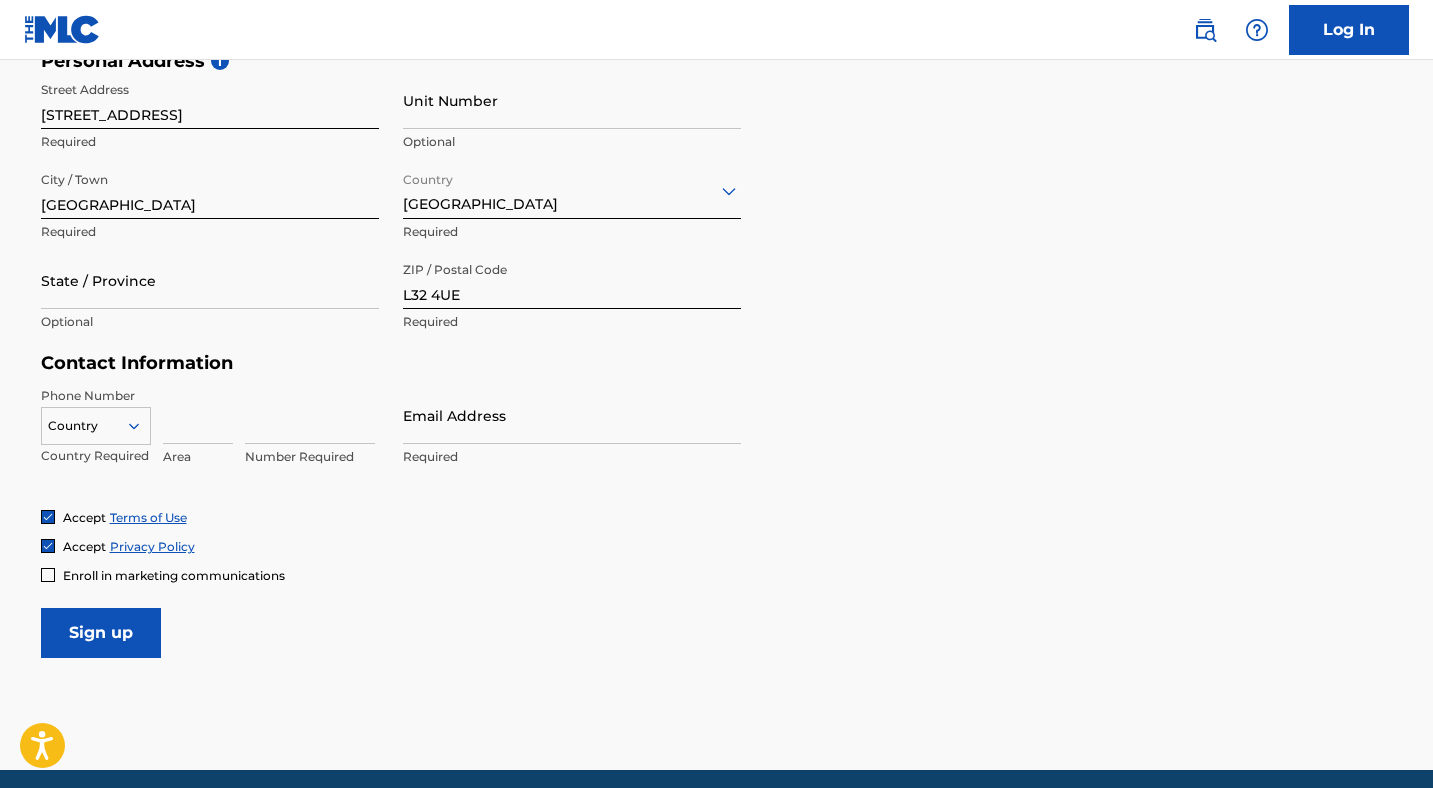 click on "Accept Terms of Use Accept Privacy Policy Enroll in marketing communications" at bounding box center (717, 546) 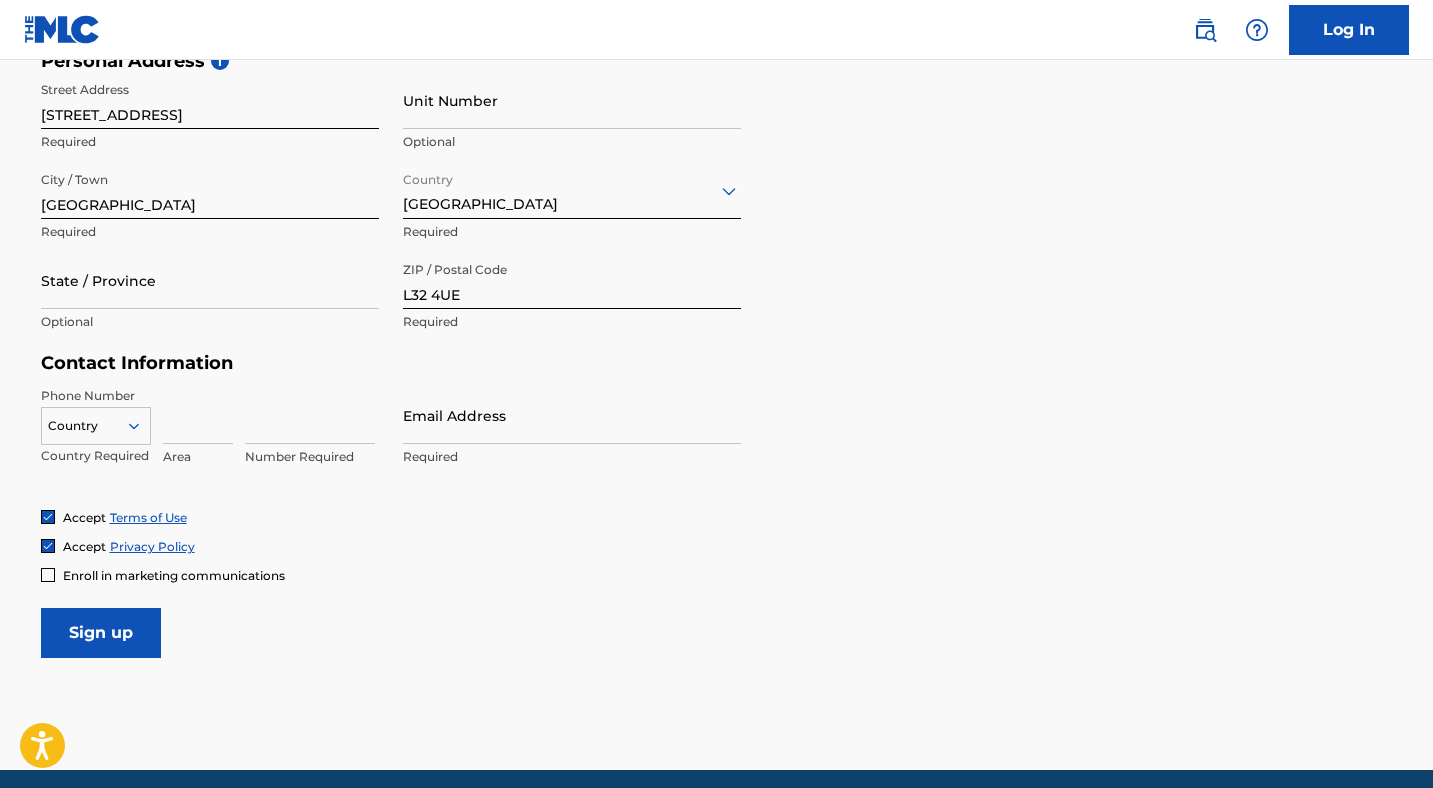 click at bounding box center [198, 415] 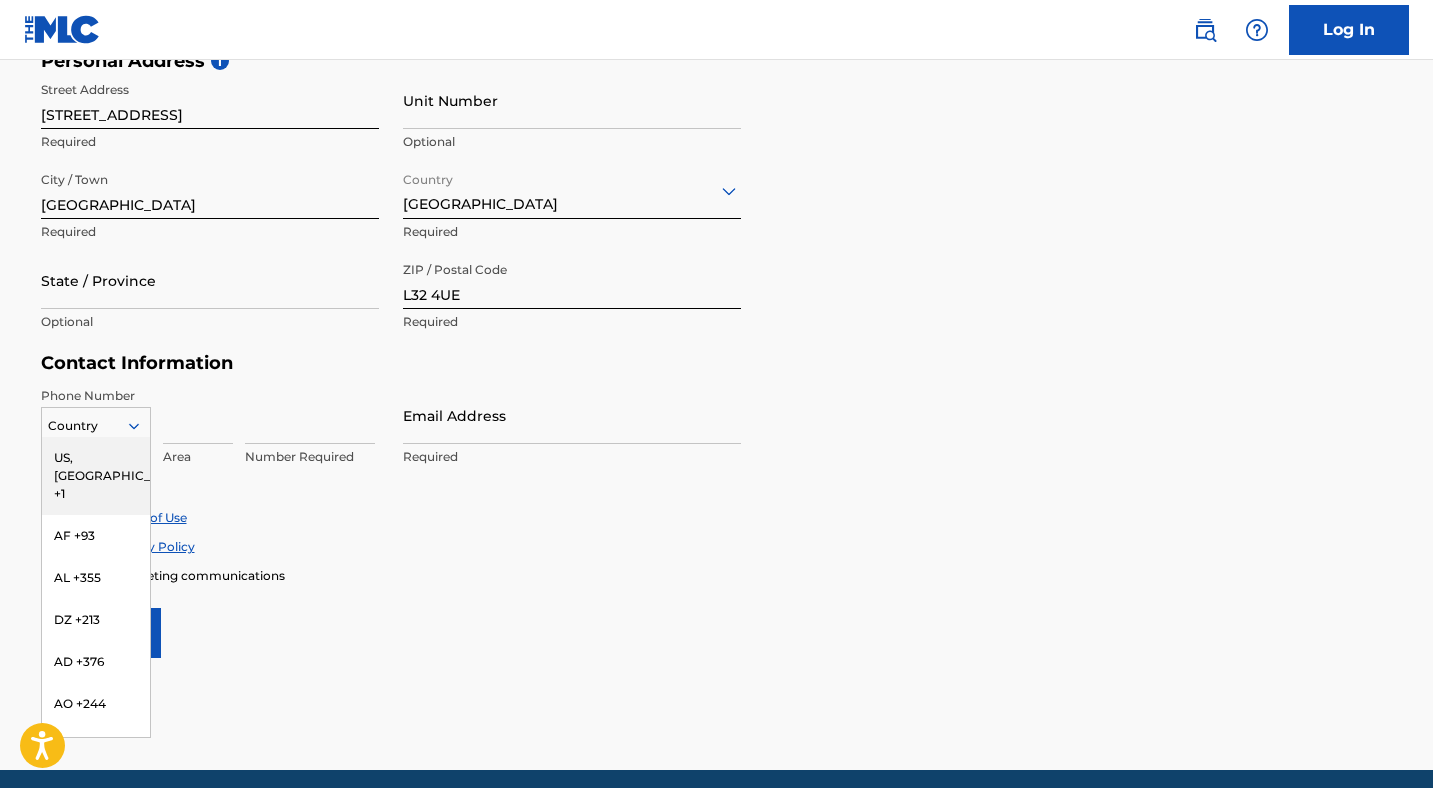 click 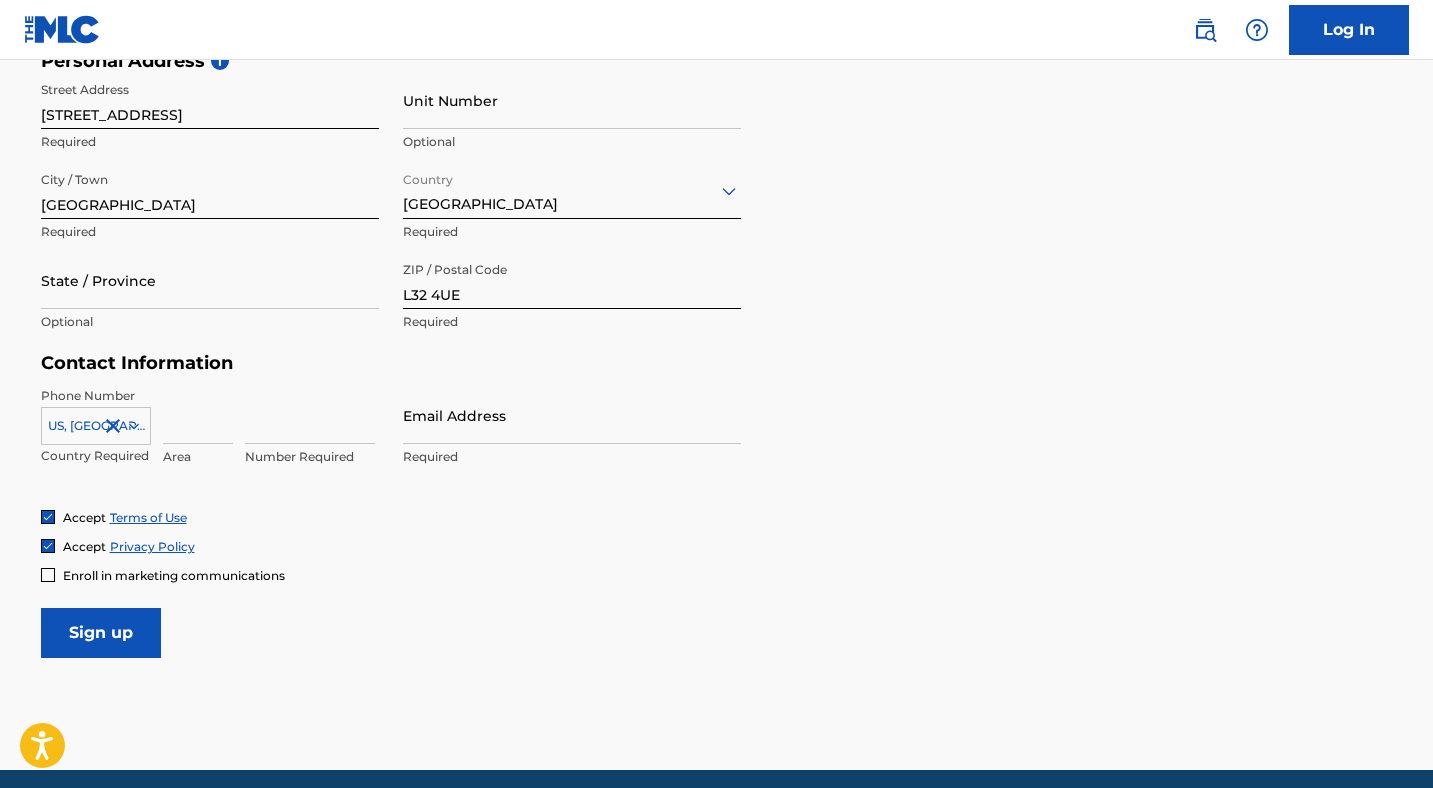 click at bounding box center (198, 415) 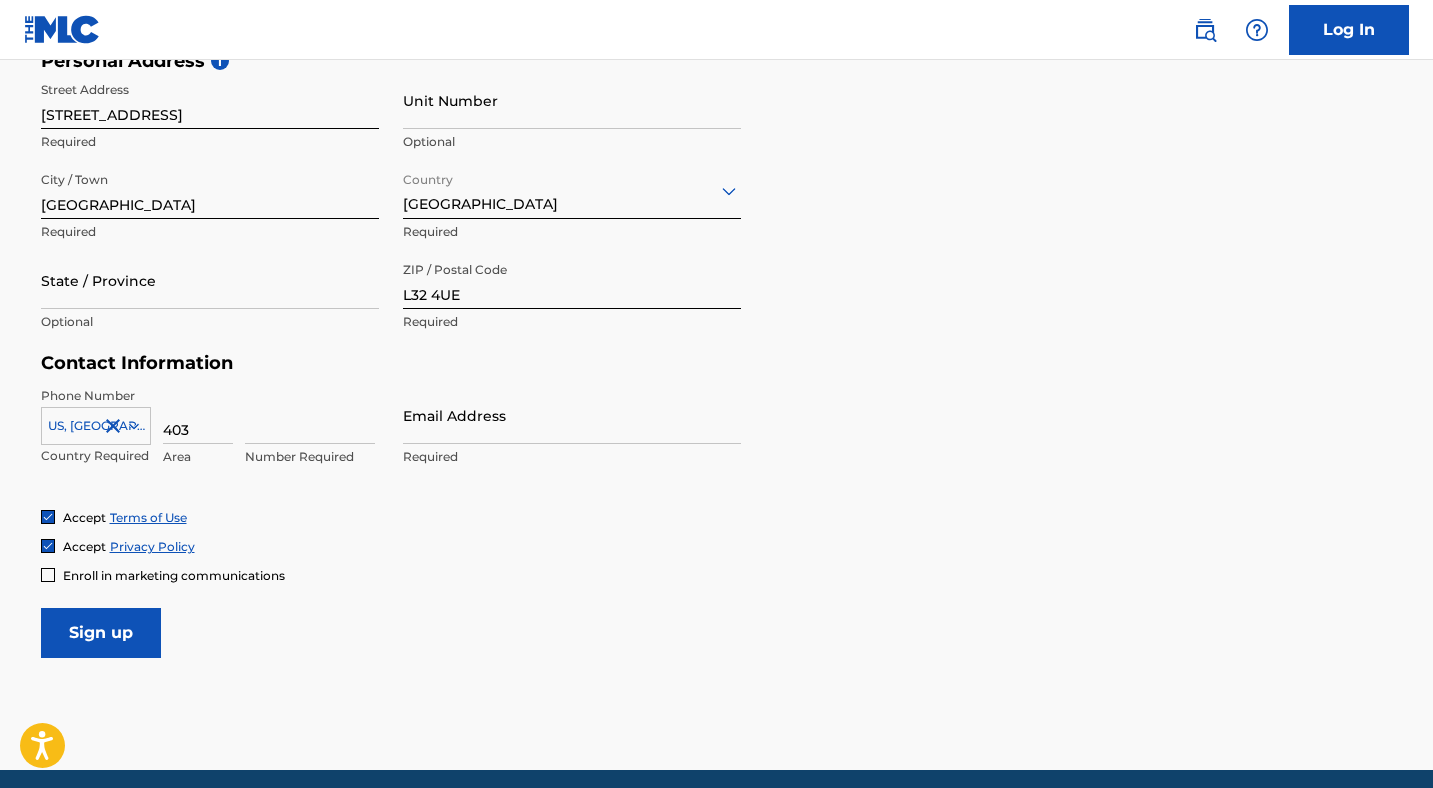 type on "403" 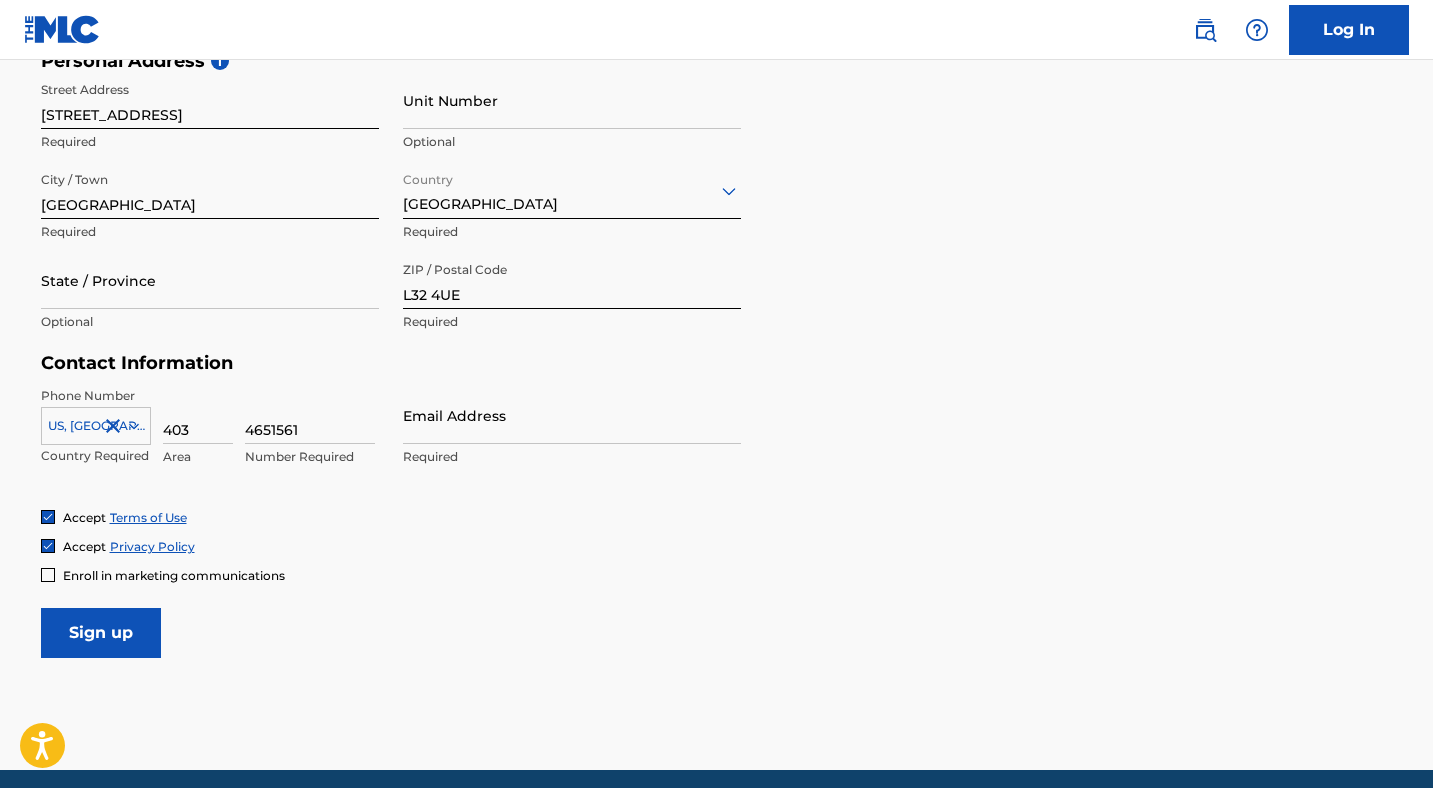 type on "4651561" 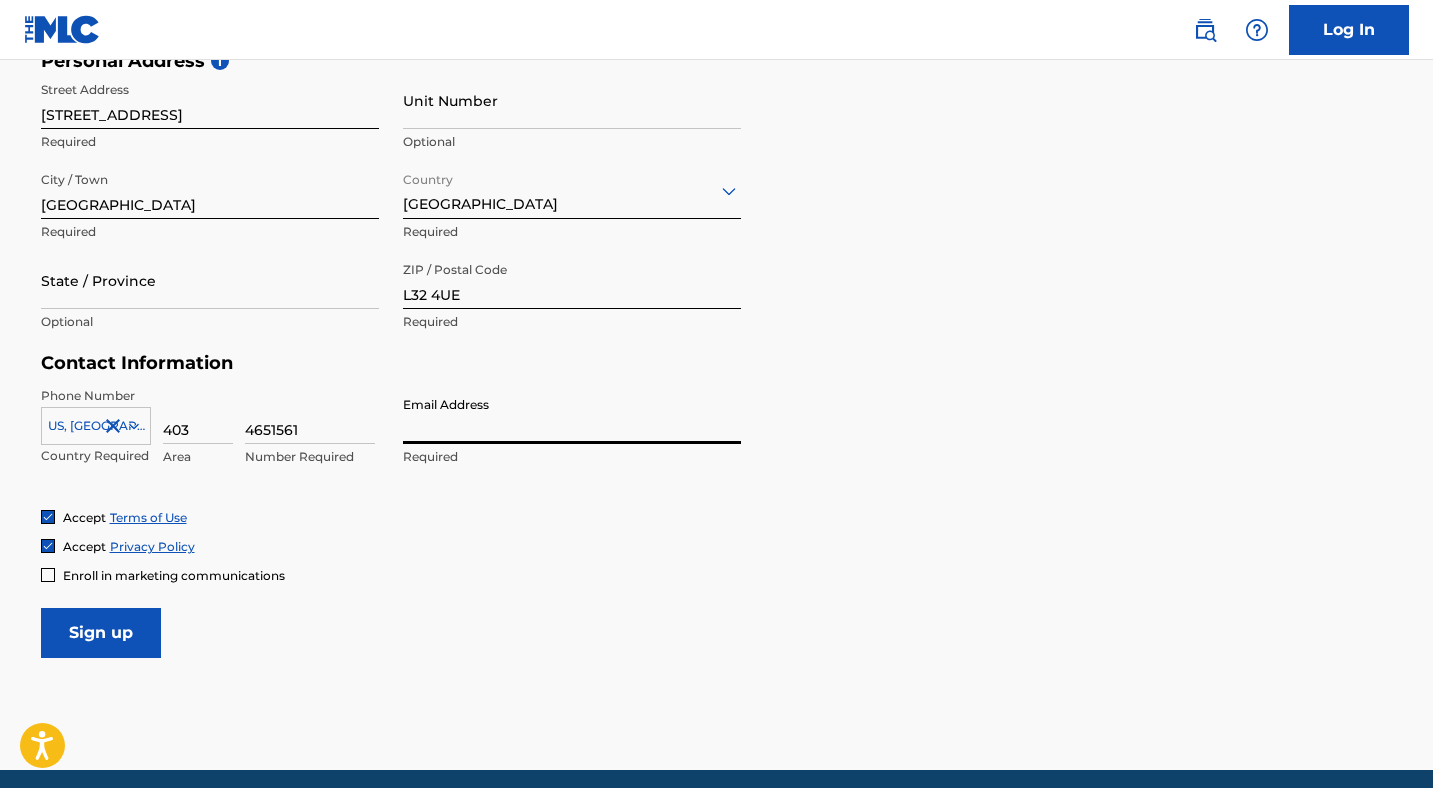 click on "Email Address" at bounding box center (572, 415) 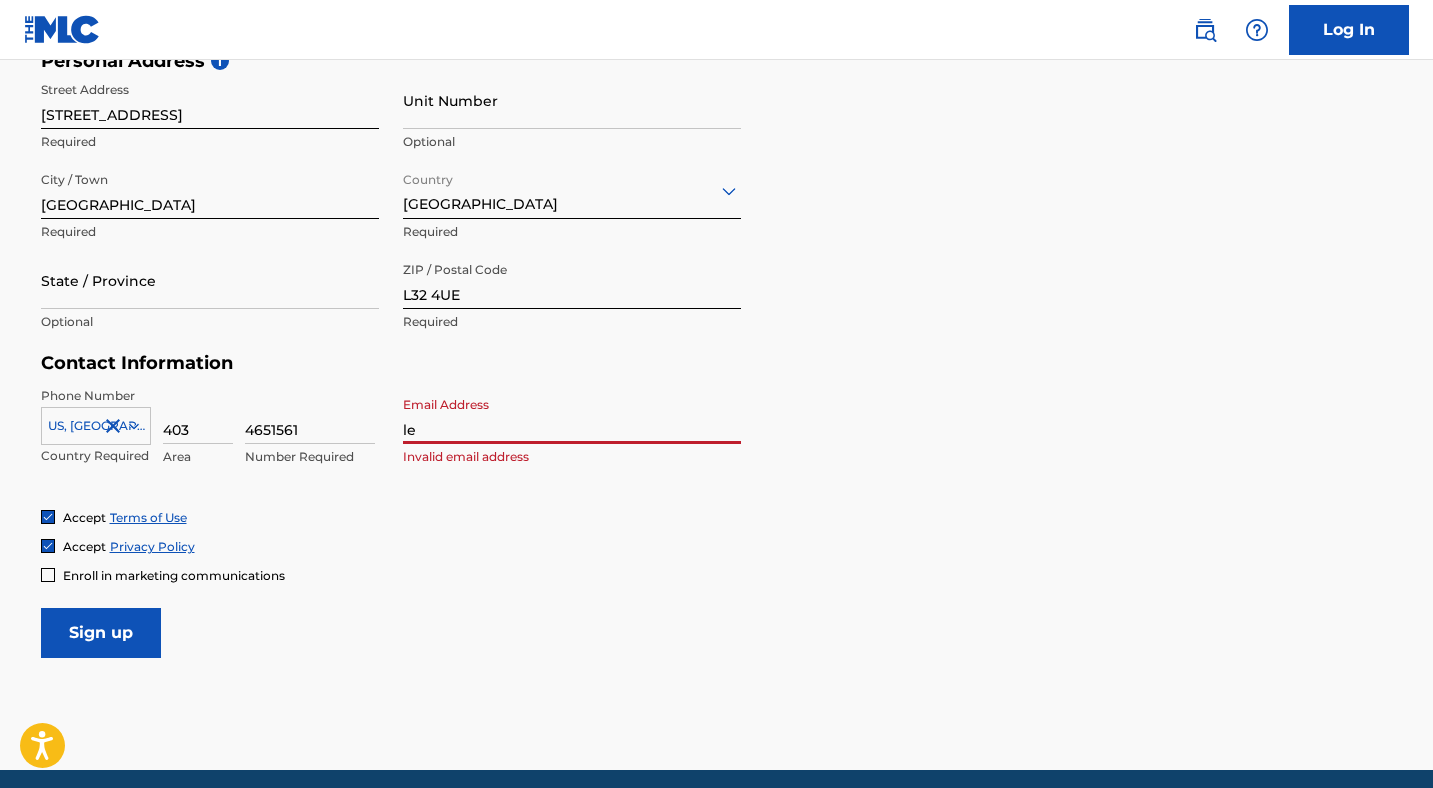 type on "l" 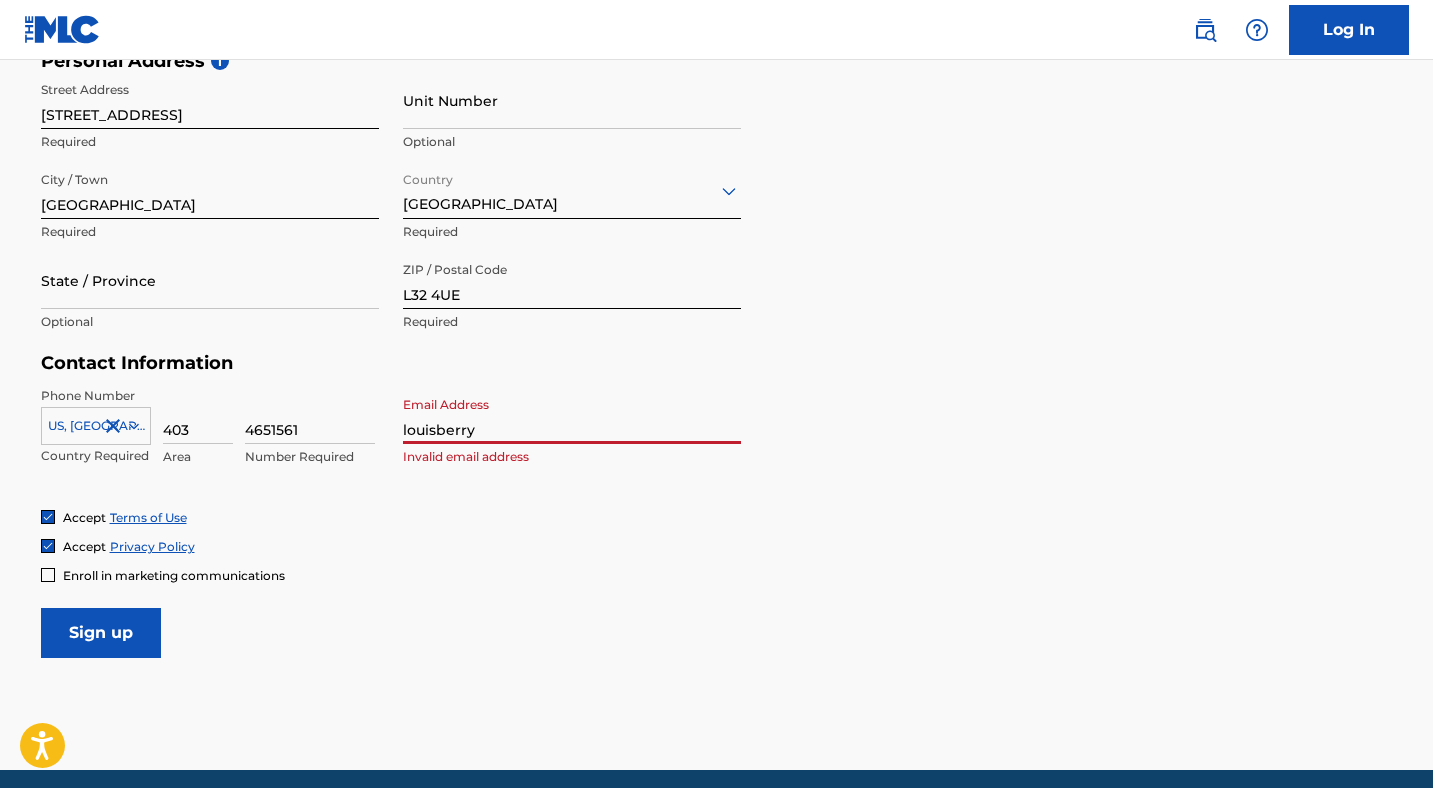 type on "[EMAIL_ADDRESS][DOMAIN_NAME]" 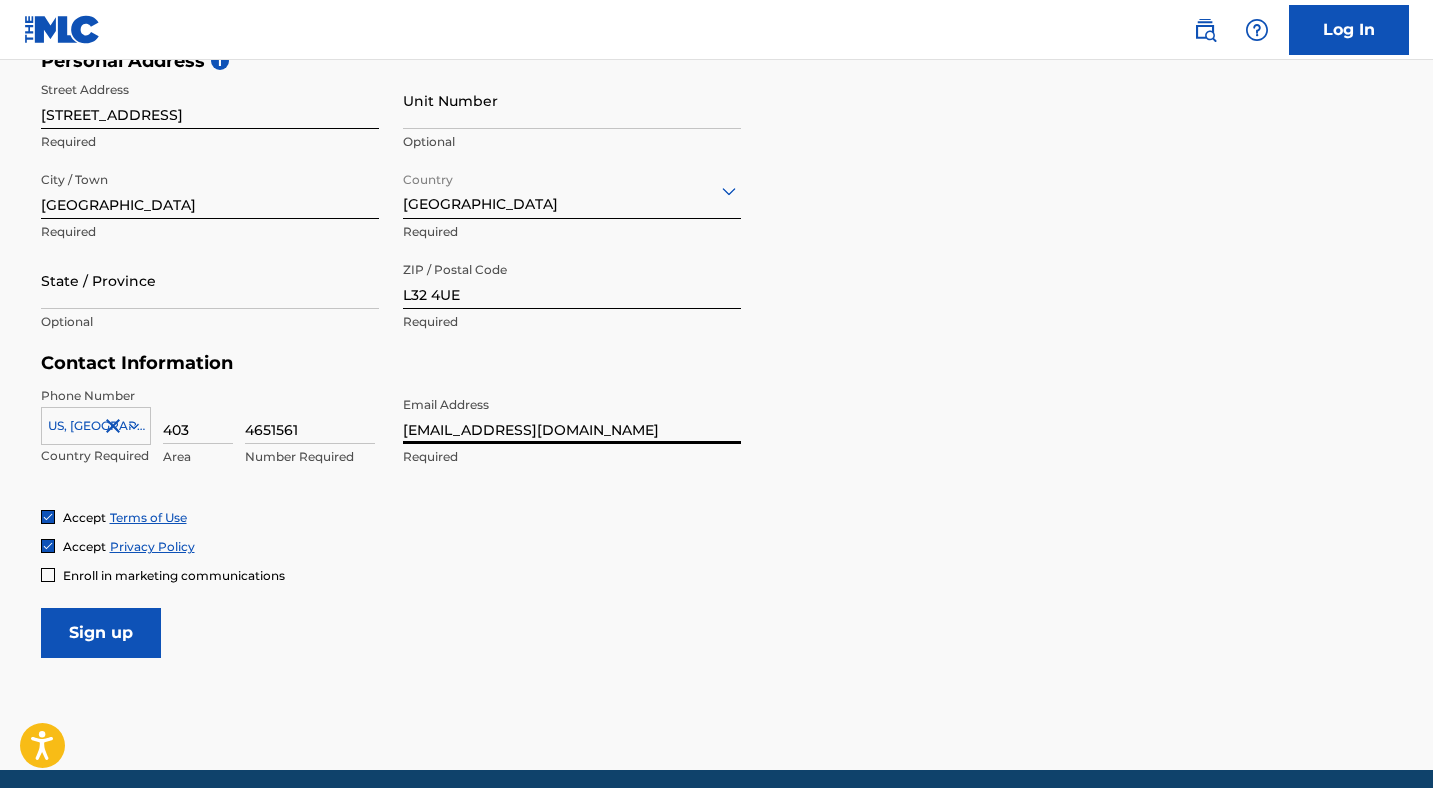click on "Phone Number [GEOGRAPHIC_DATA], [GEOGRAPHIC_DATA] +1 Country Required 403 Area 4651561 Number Required Email Address [EMAIL_ADDRESS][DOMAIN_NAME] Required" at bounding box center [391, 448] 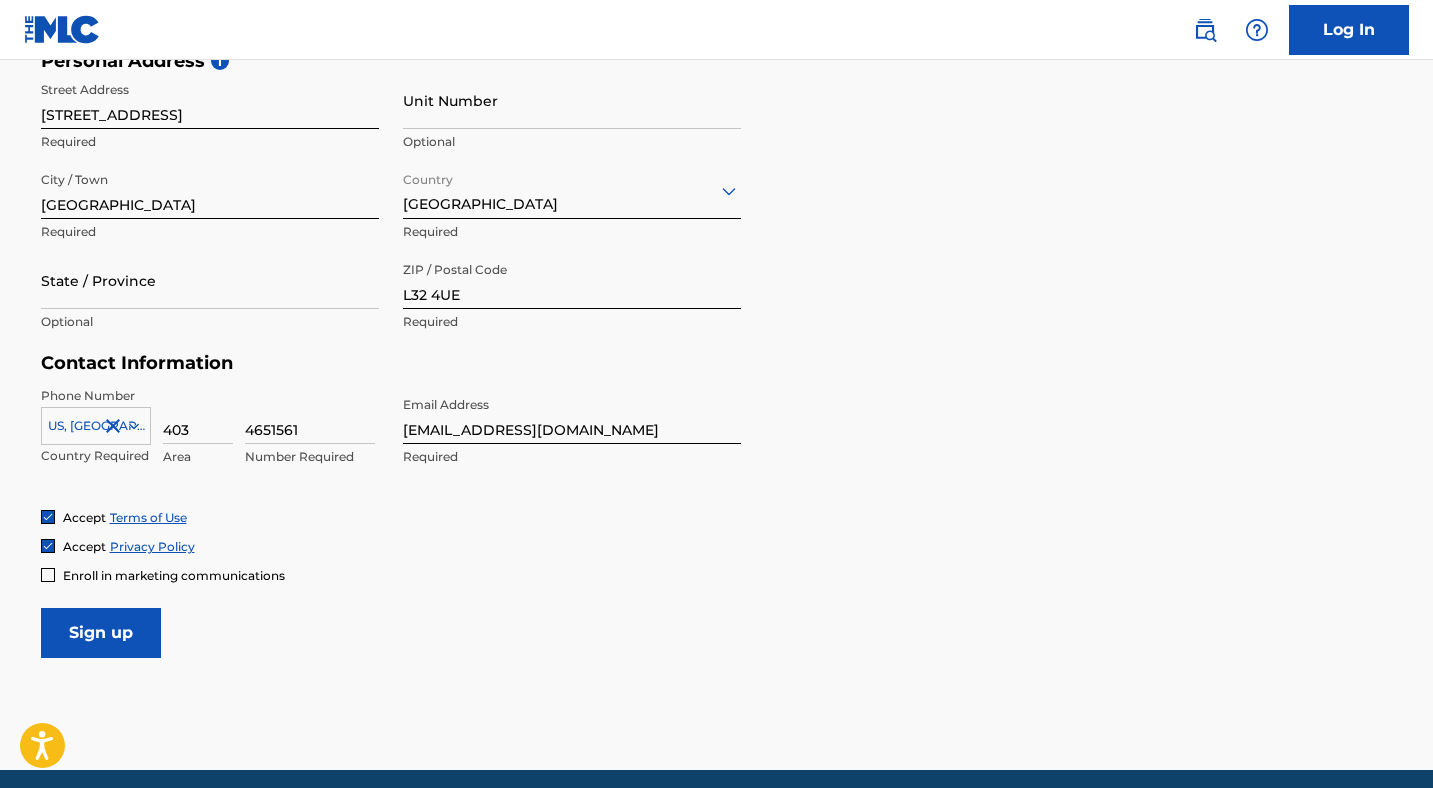 click on "Sign up" at bounding box center [101, 633] 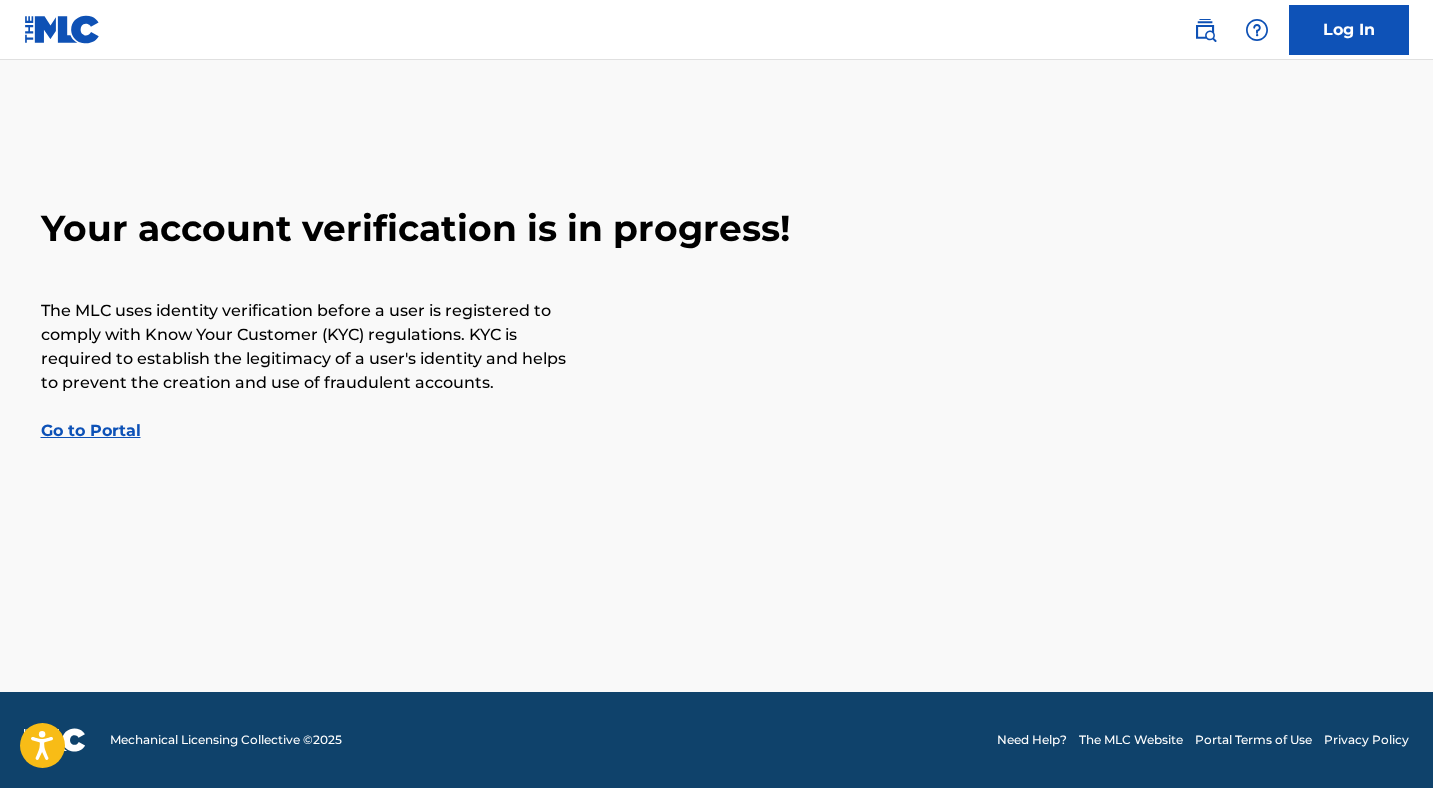 scroll, scrollTop: 0, scrollLeft: 0, axis: both 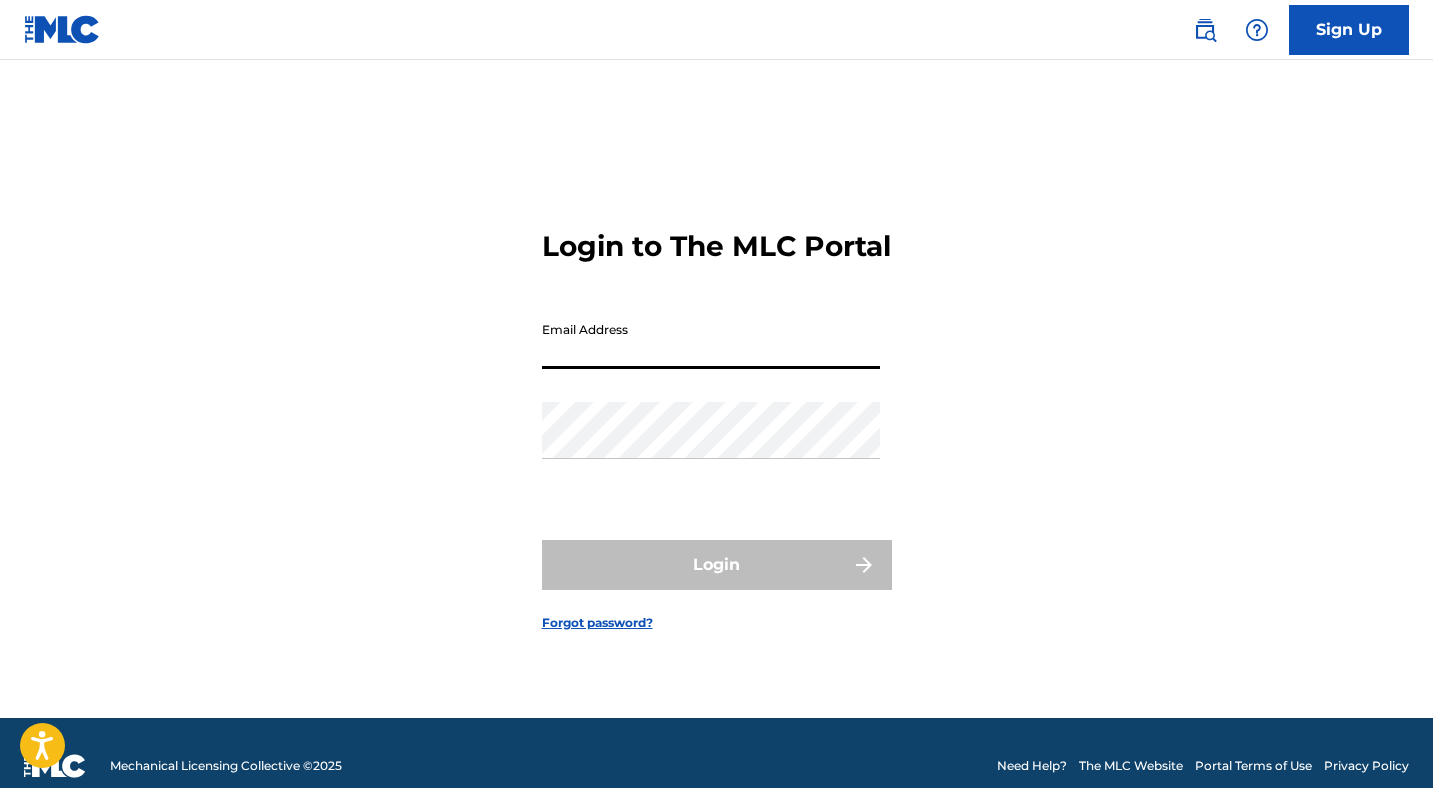 click on "Email Address" at bounding box center [711, 340] 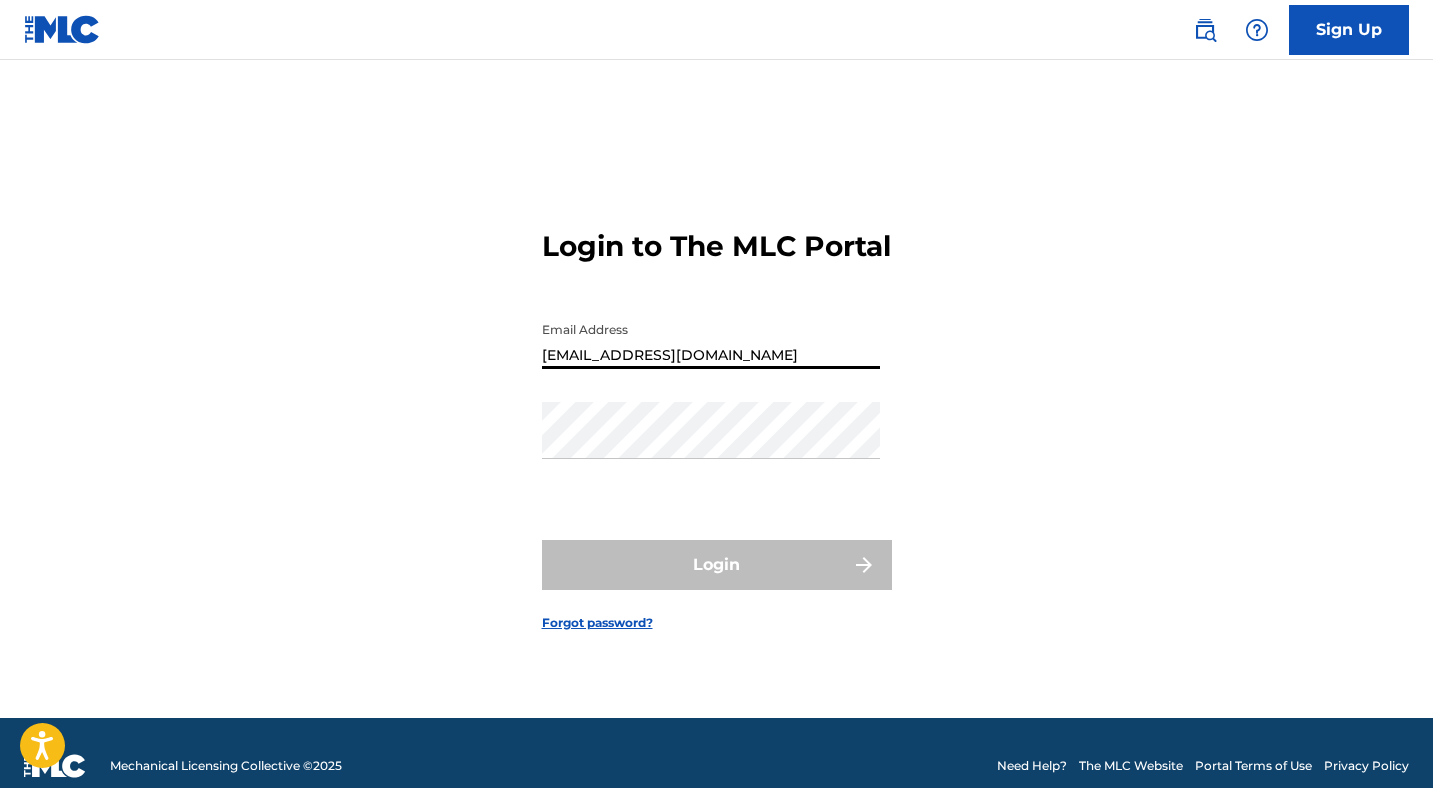type on "[EMAIL_ADDRESS][DOMAIN_NAME]" 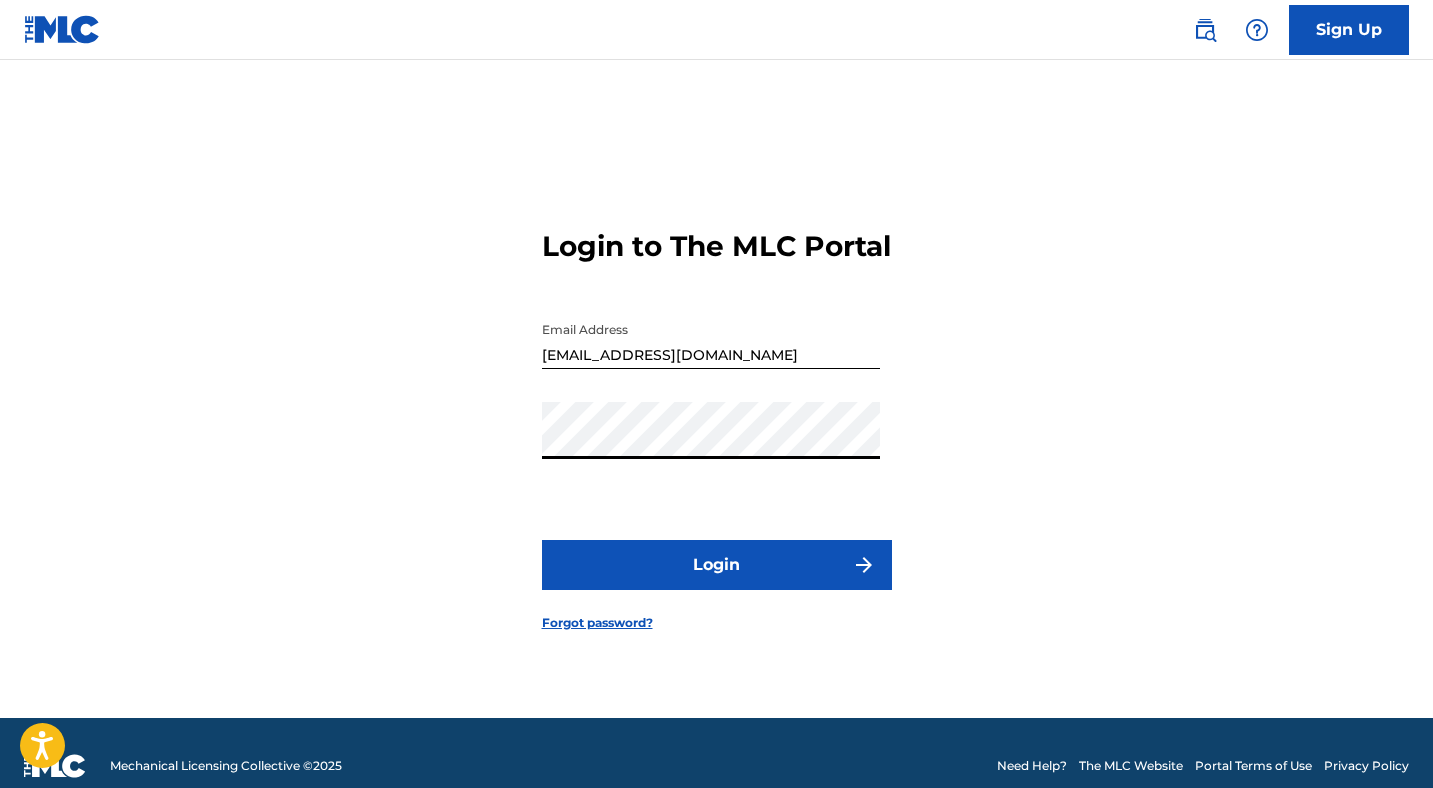 click on "Login" at bounding box center [717, 565] 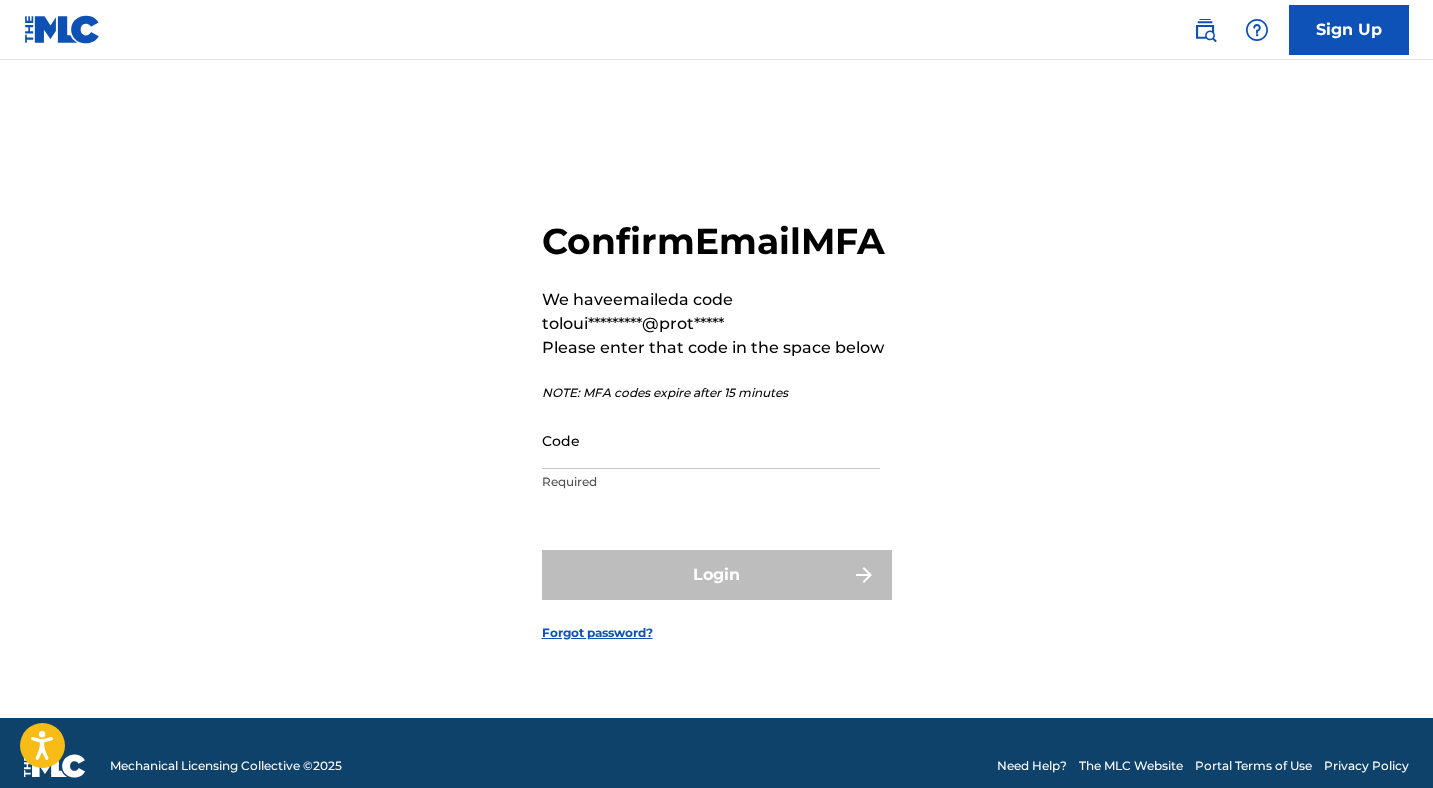 click on "Code" at bounding box center (711, 440) 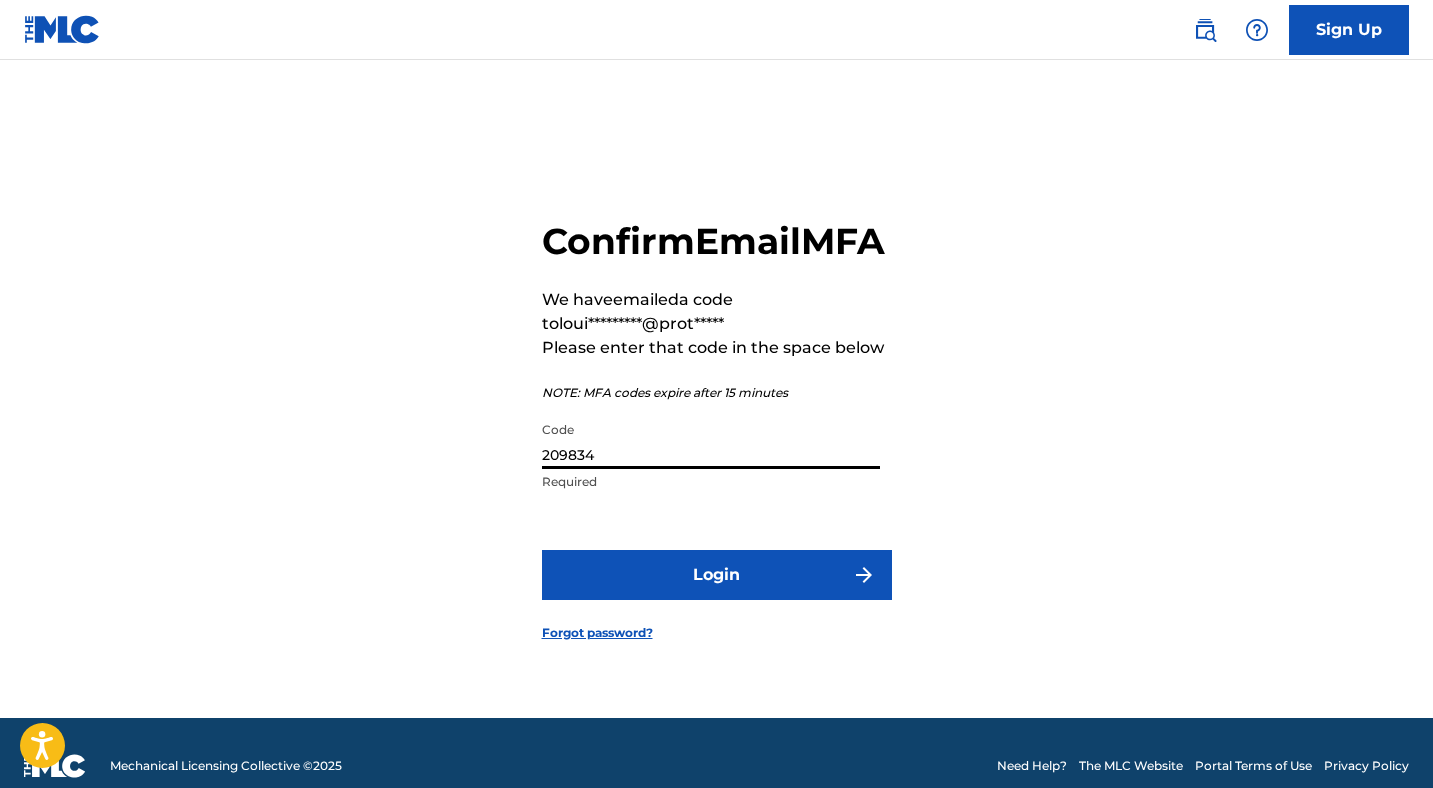 type on "209834" 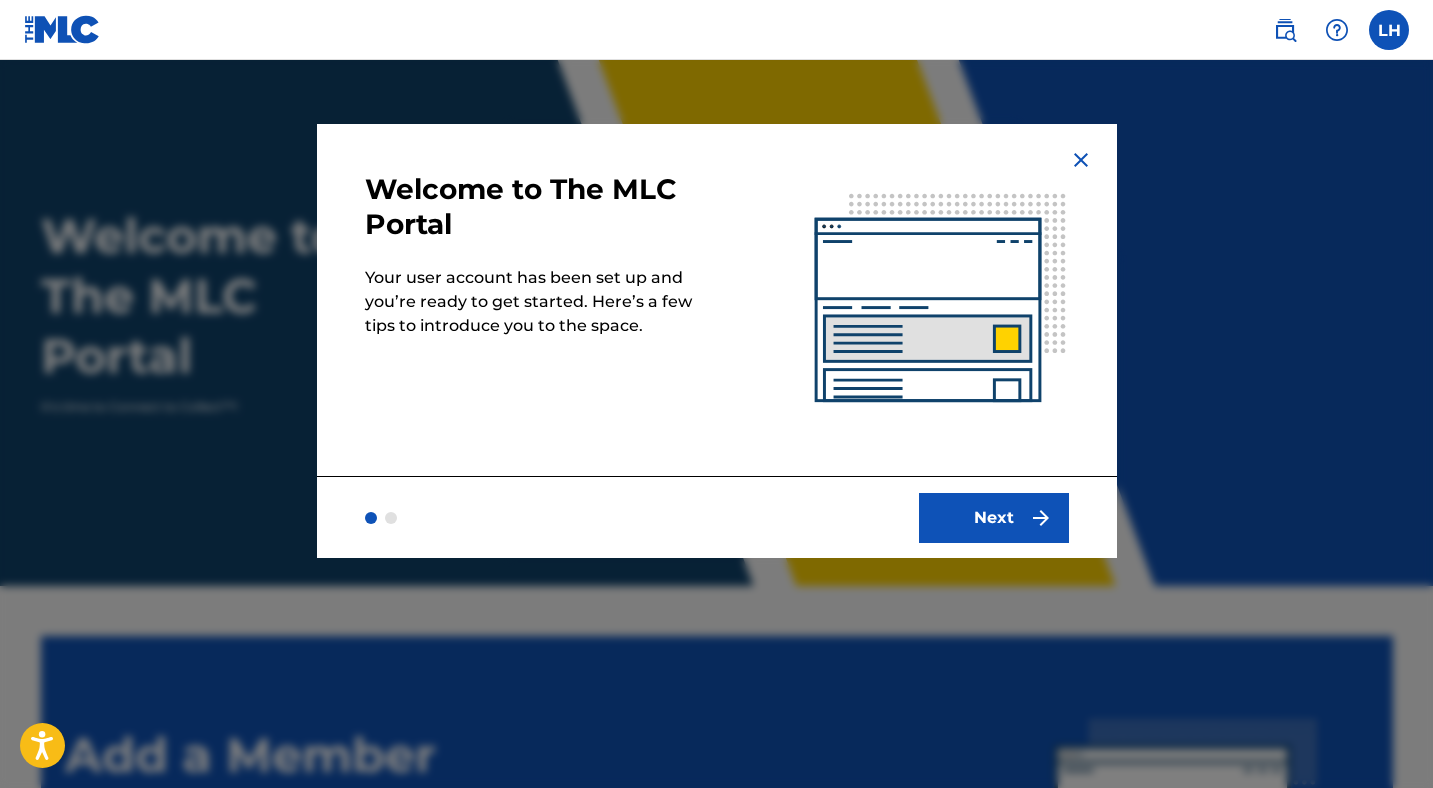 scroll, scrollTop: 0, scrollLeft: 0, axis: both 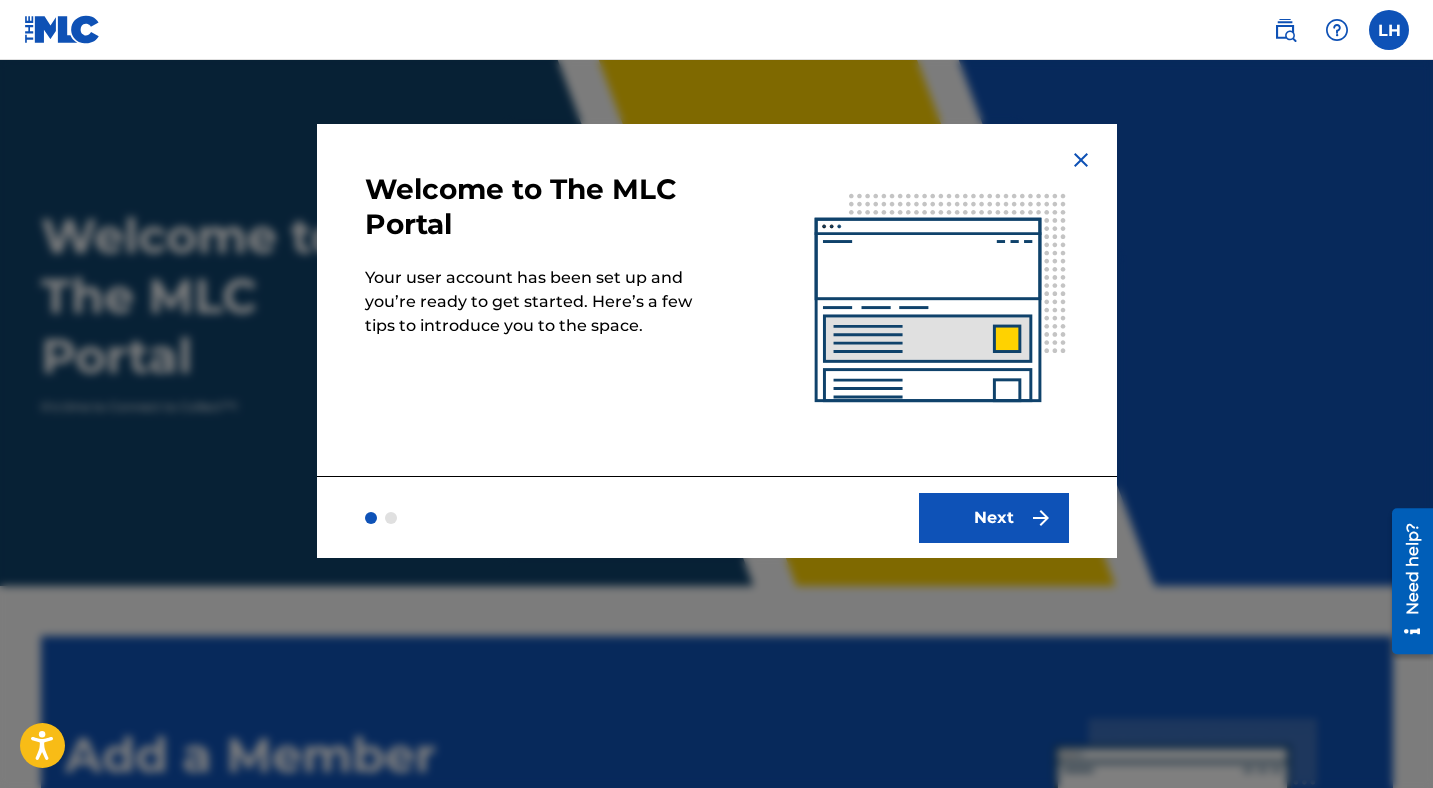 click on "Next" at bounding box center [994, 518] 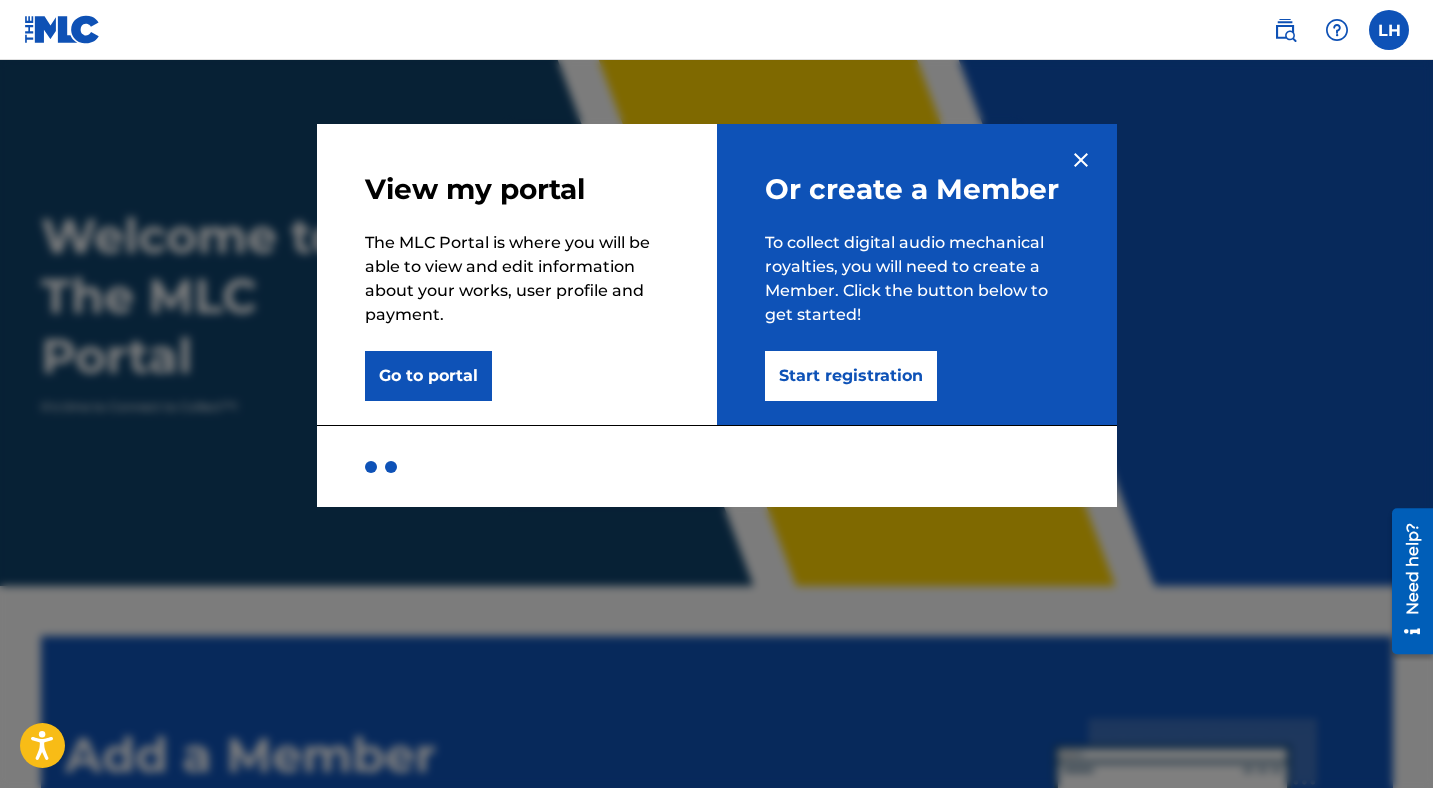 click on "Start registration" at bounding box center (851, 376) 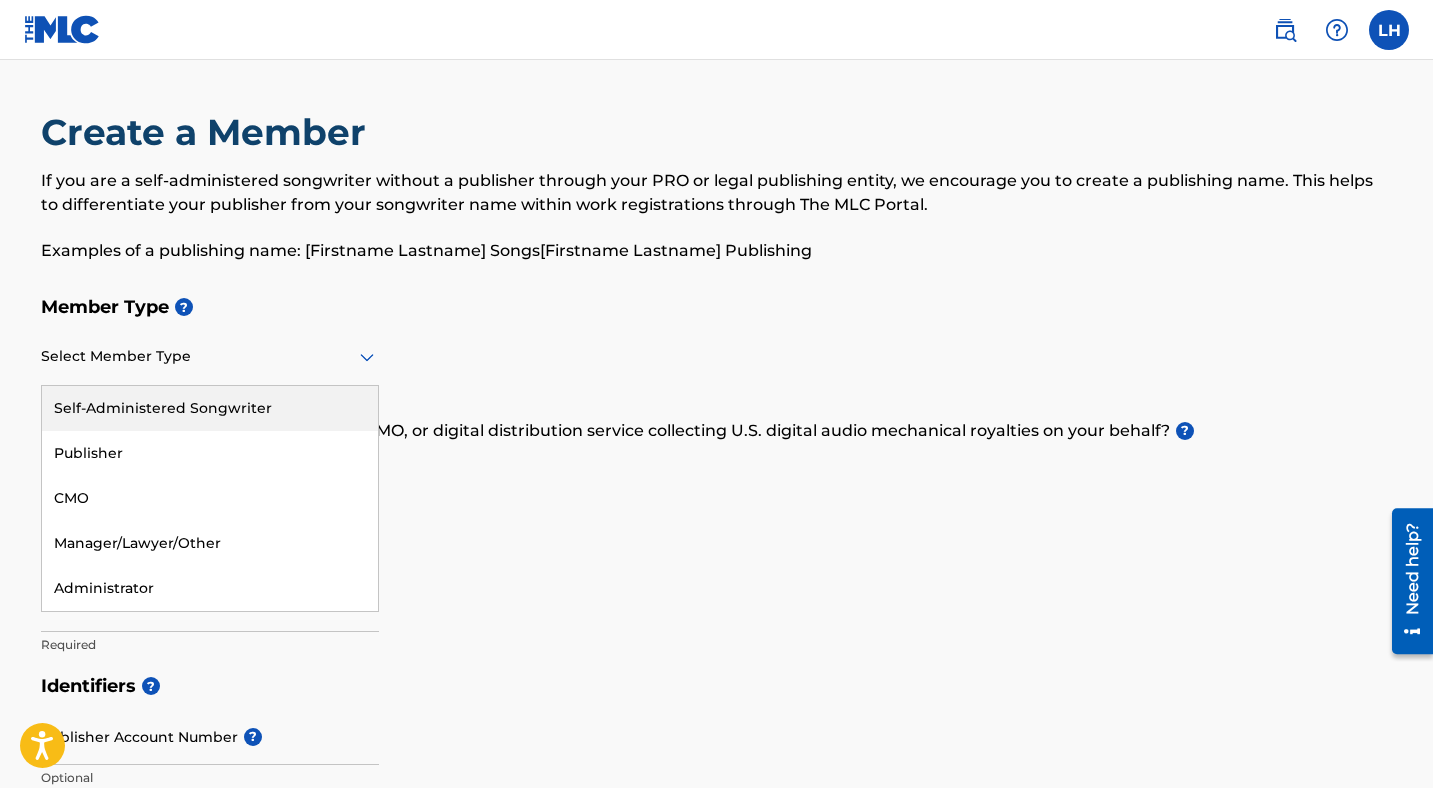 click at bounding box center [210, 356] 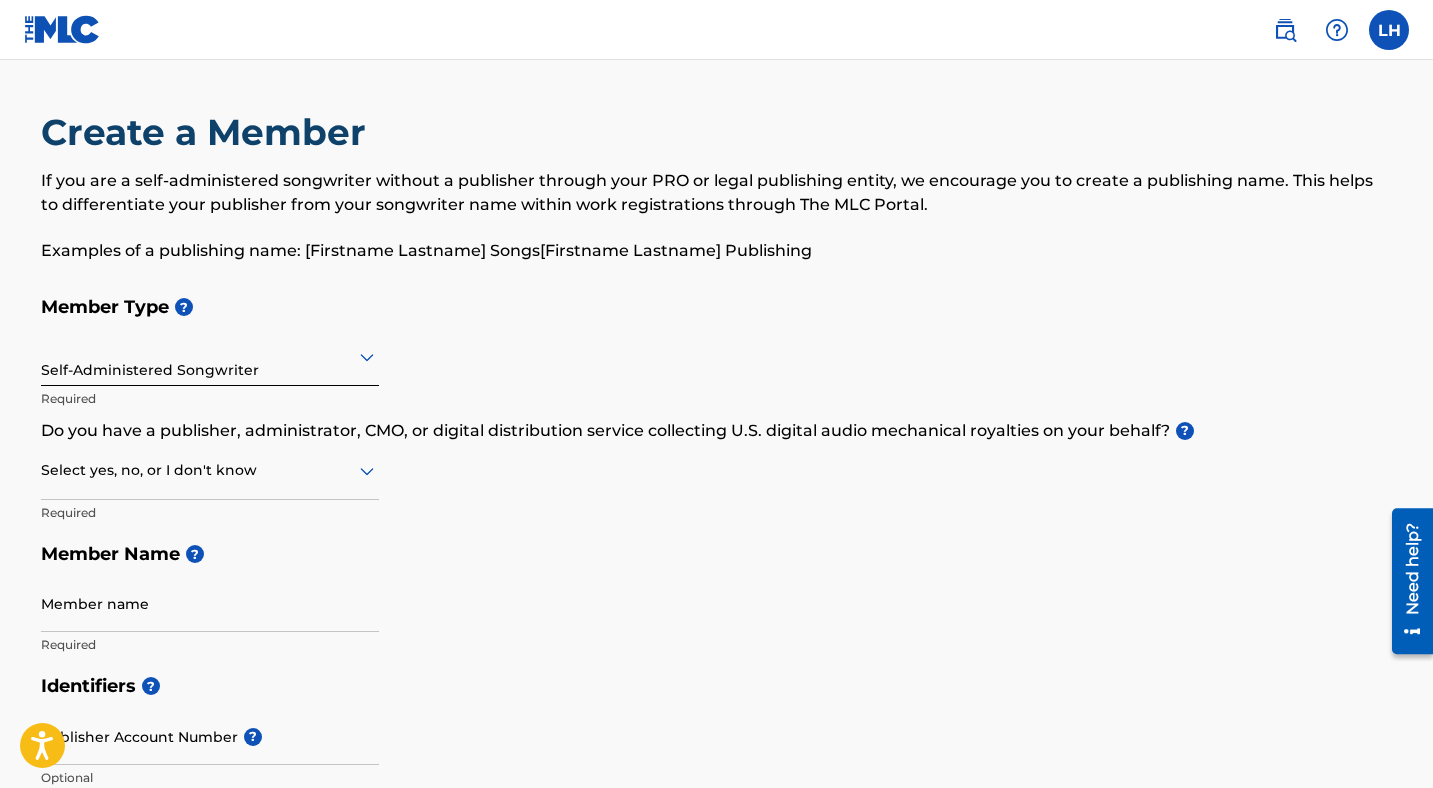 click on "Member Type ? Self-Administered Songwriter Required Do you have a publisher, administrator, CMO, or digital distribution service collecting U.S. digital audio mechanical royalties on your behalf? ? Select yes, no, or I don't know Required Member Name ? Member name Required" at bounding box center [717, 475] 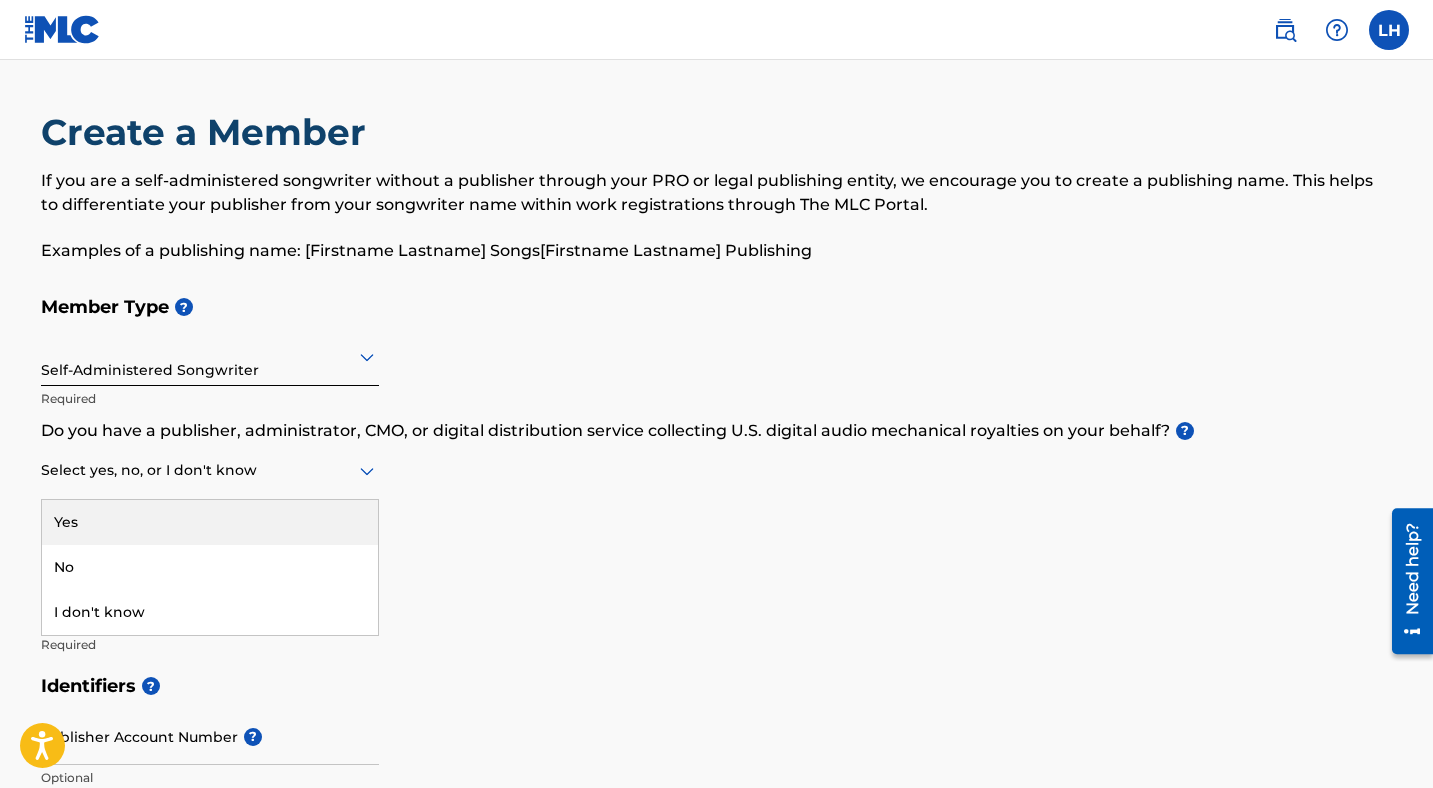 click on "Select yes, no, or I don't know" at bounding box center (210, 471) 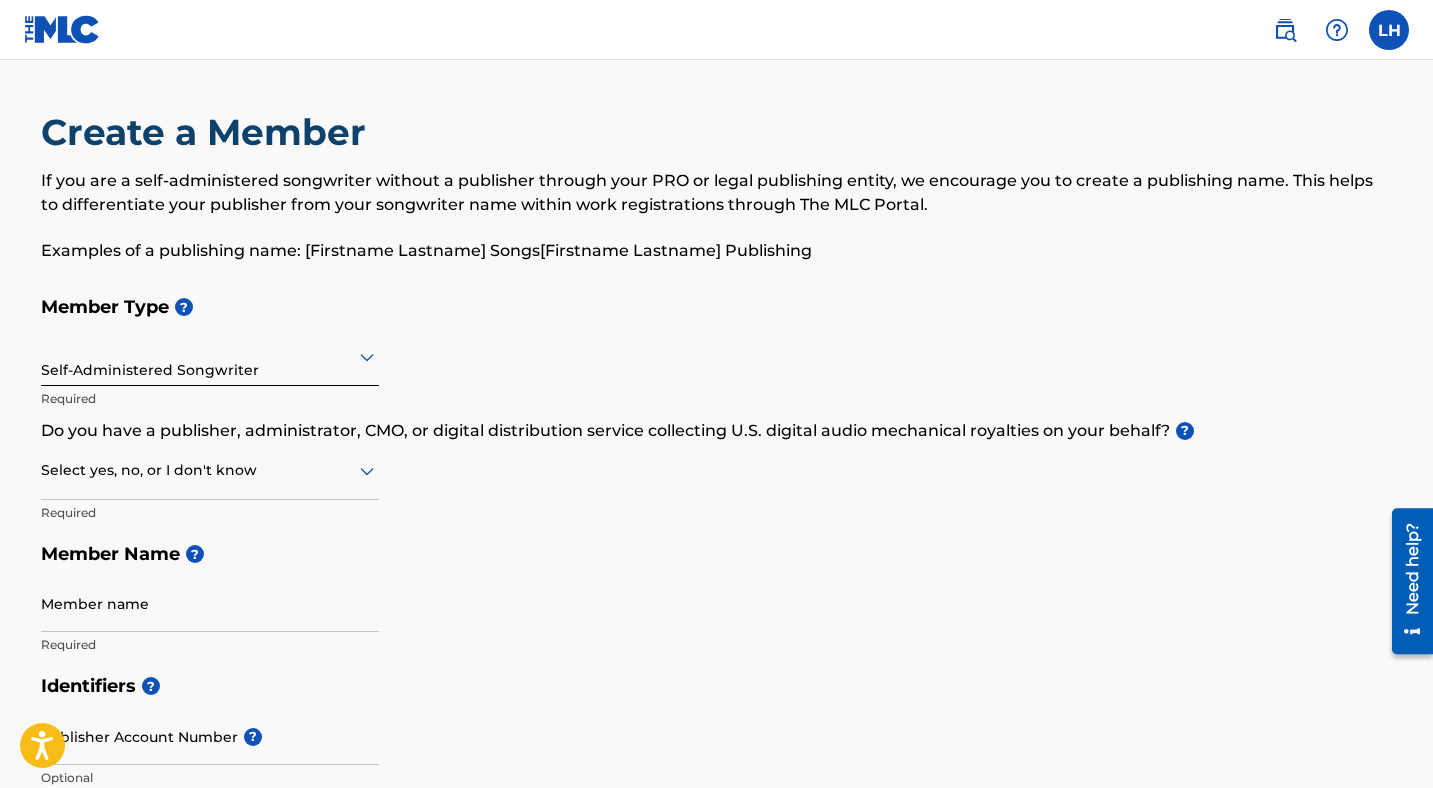 click on "Member Type ? Self-Administered Songwriter Required Do you have a publisher, administrator, CMO, or digital distribution service collecting U.S. digital audio mechanical royalties on your behalf? ? Select yes, no, or I don't know Required Member Name ? Member name Required" at bounding box center (717, 475) 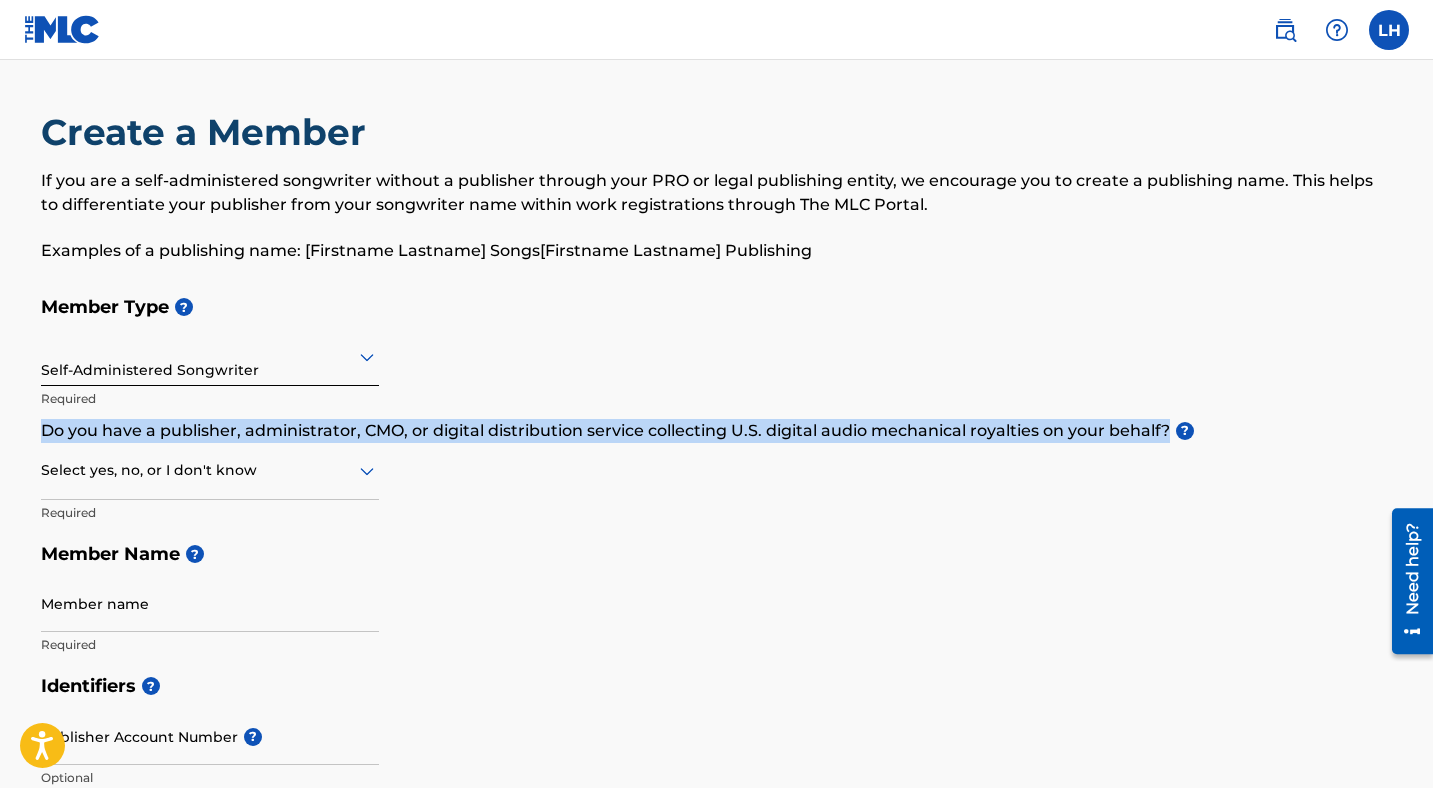 drag, startPoint x: 42, startPoint y: 429, endPoint x: 1270, endPoint y: 428, distance: 1228.0004 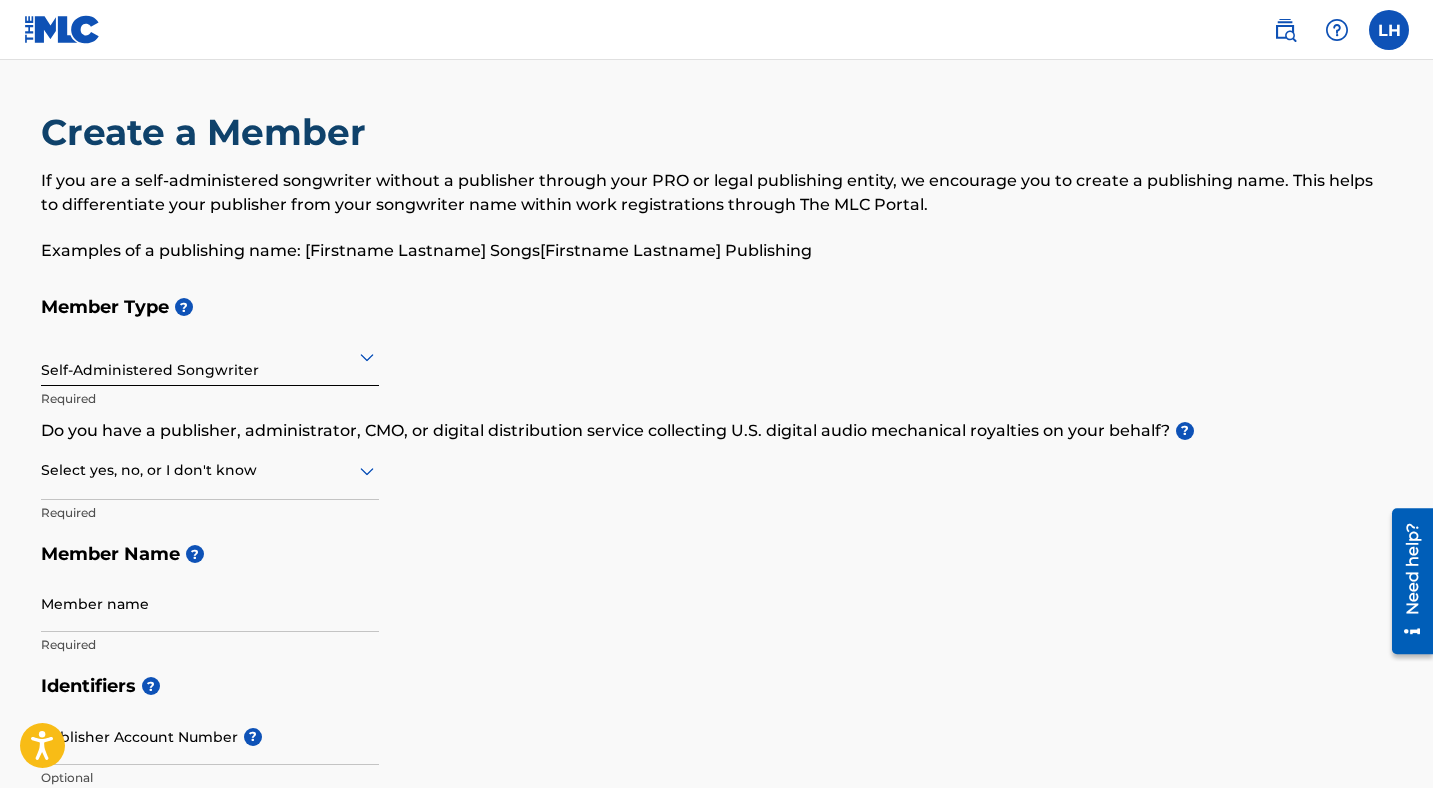 click at bounding box center [210, 470] 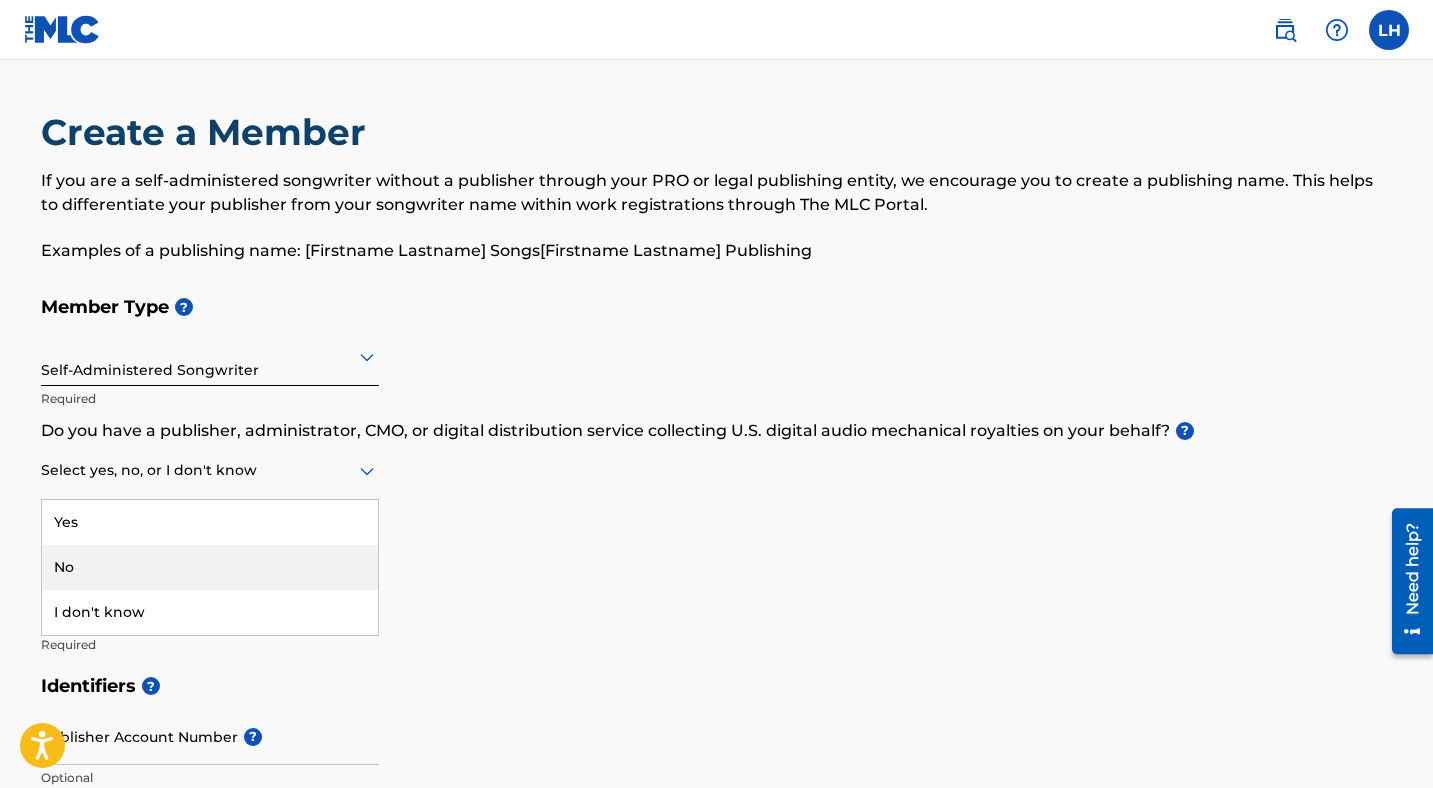 click on "No" at bounding box center (210, 567) 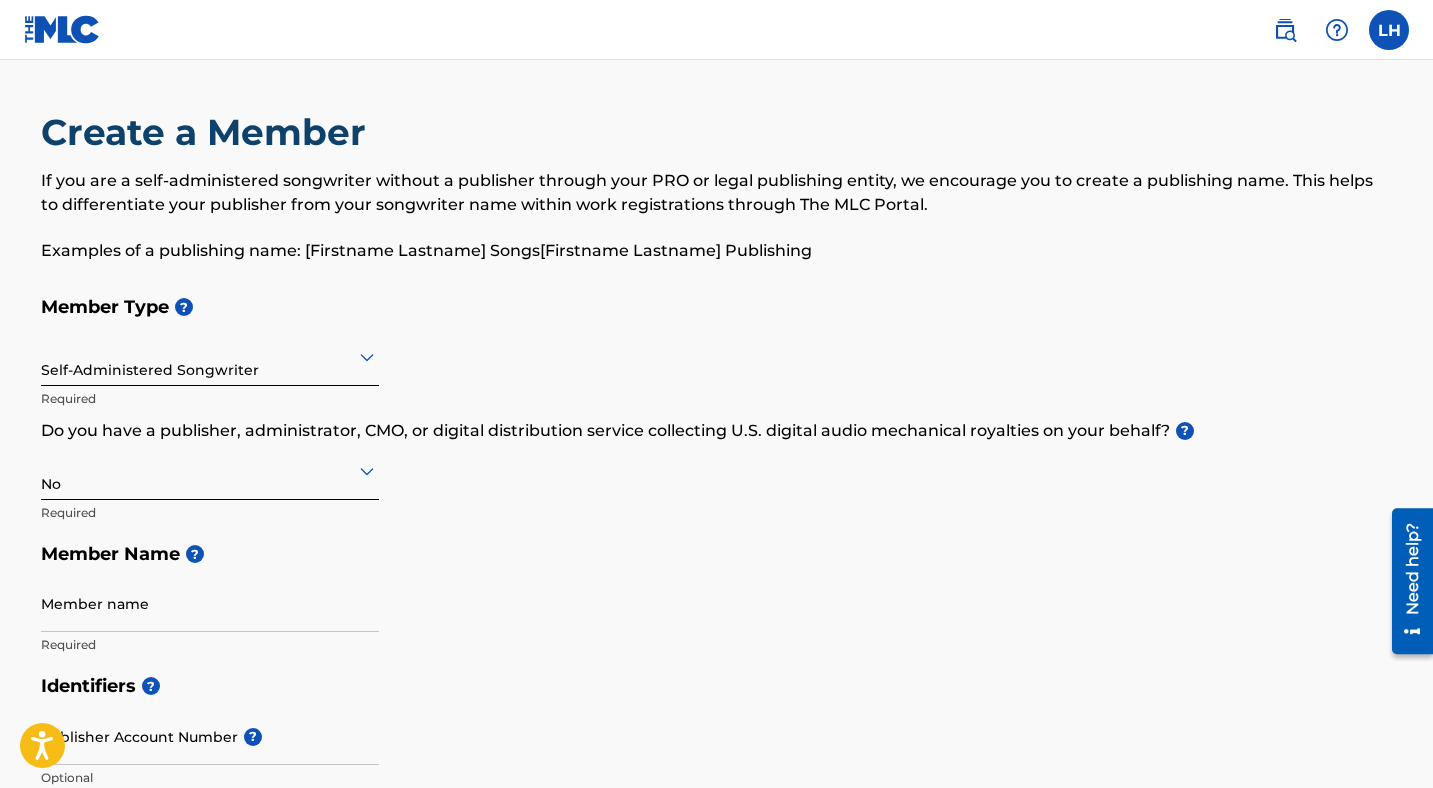 click on "Member Type ? Self-Administered Songwriter Required Do you have a publisher, administrator, CMO, or digital distribution service collecting U.S. digital audio mechanical royalties on your behalf? ? No Required Member Name ? Member name Required" at bounding box center [717, 475] 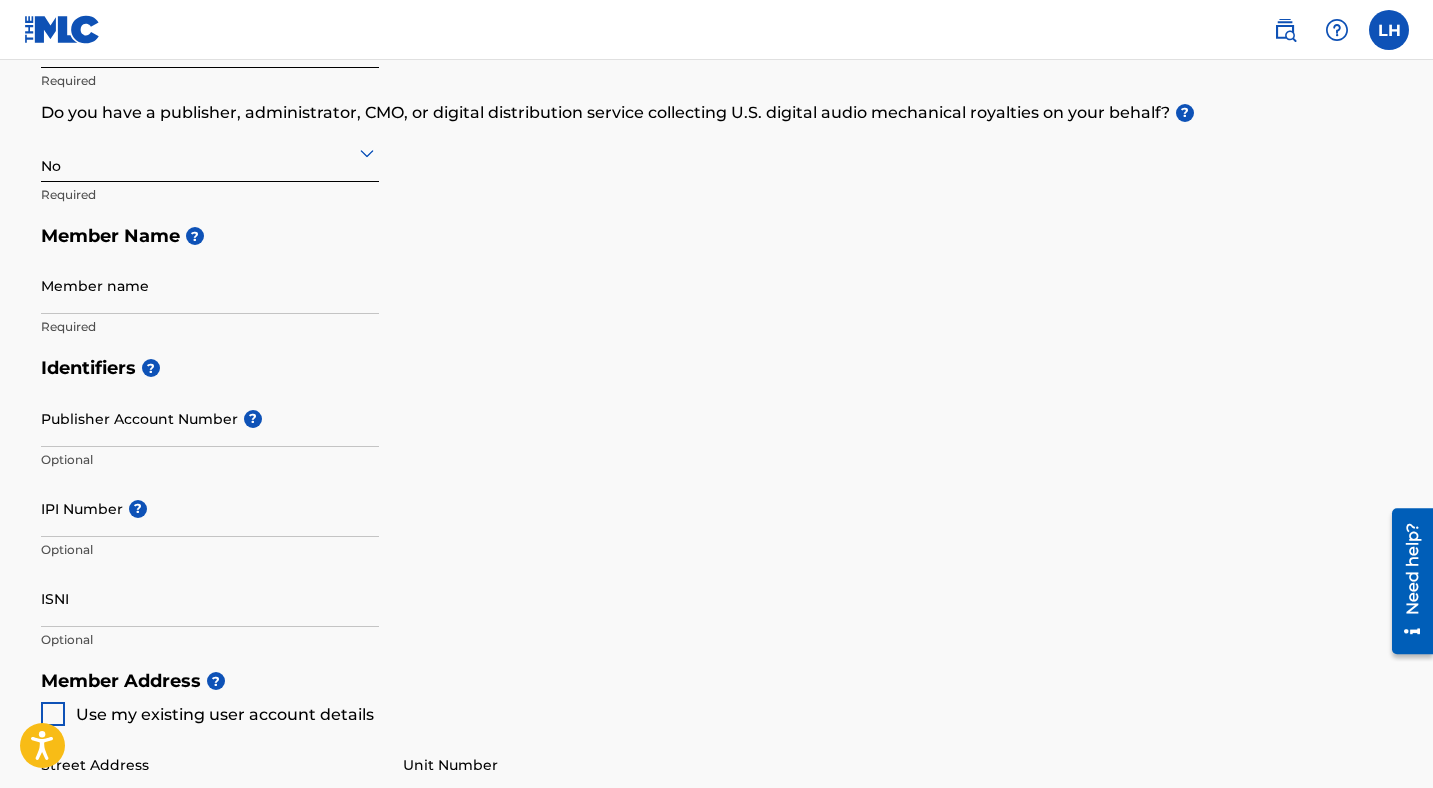 scroll, scrollTop: 343, scrollLeft: 0, axis: vertical 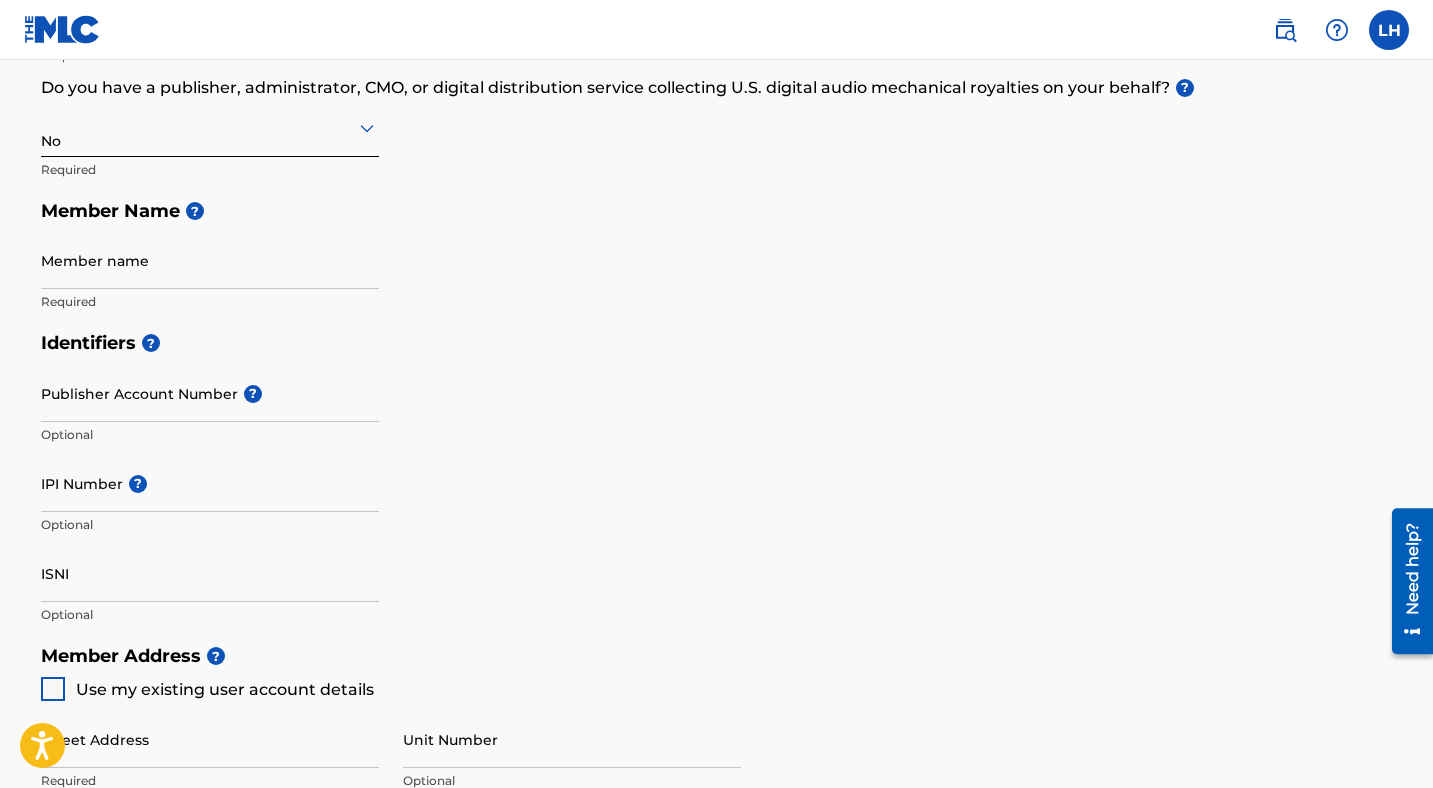 click on "Member name" at bounding box center [210, 260] 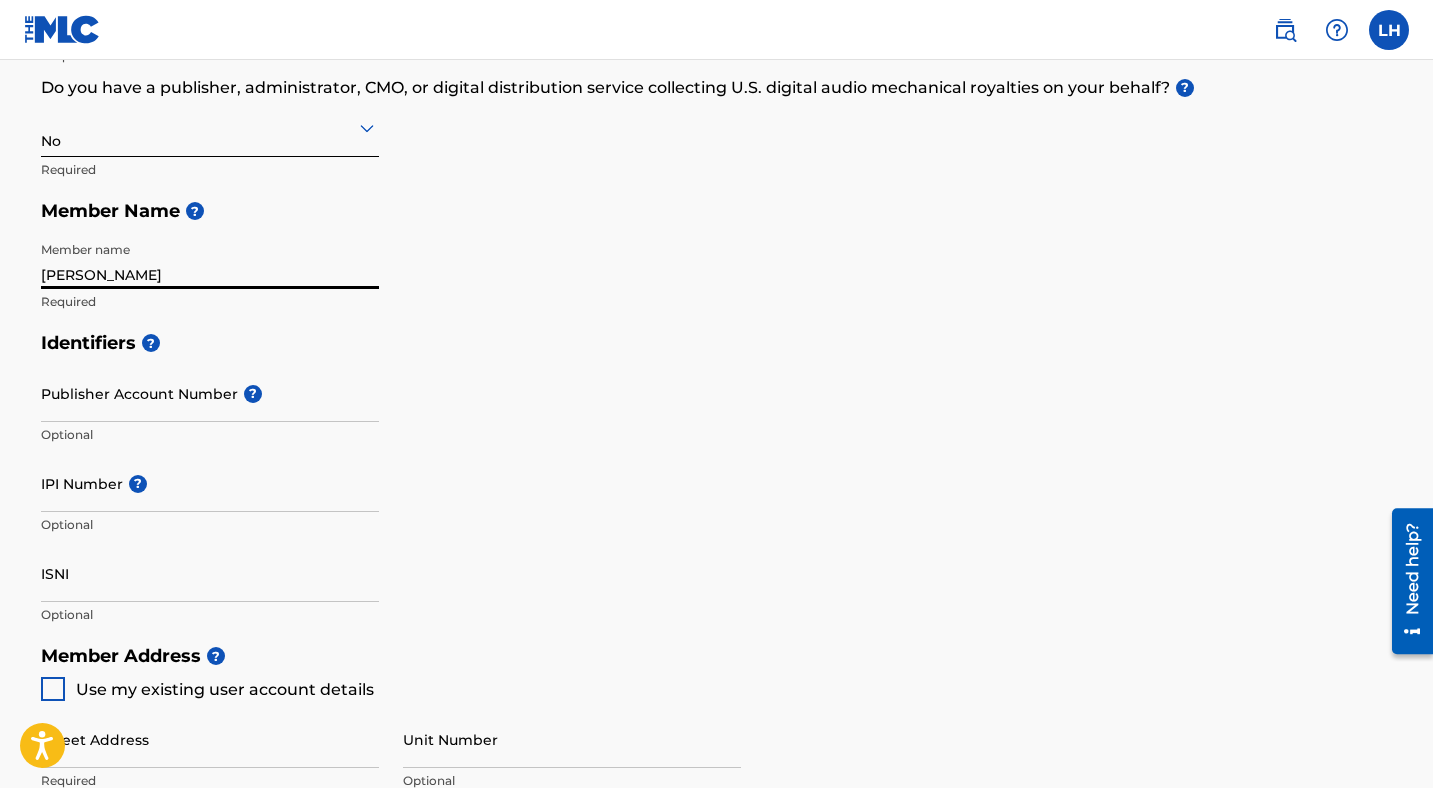 type on "[PERSON_NAME]" 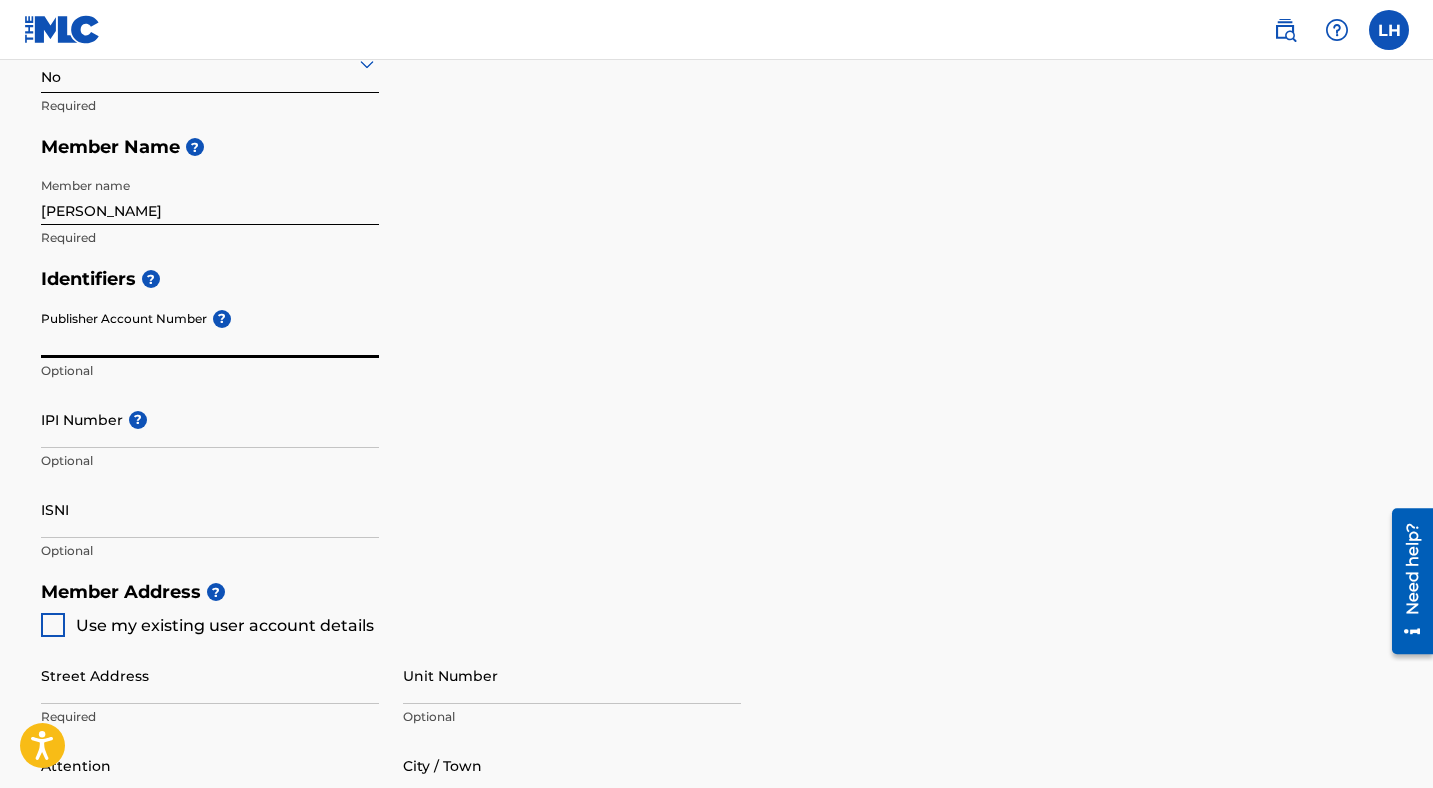 scroll, scrollTop: 430, scrollLeft: 0, axis: vertical 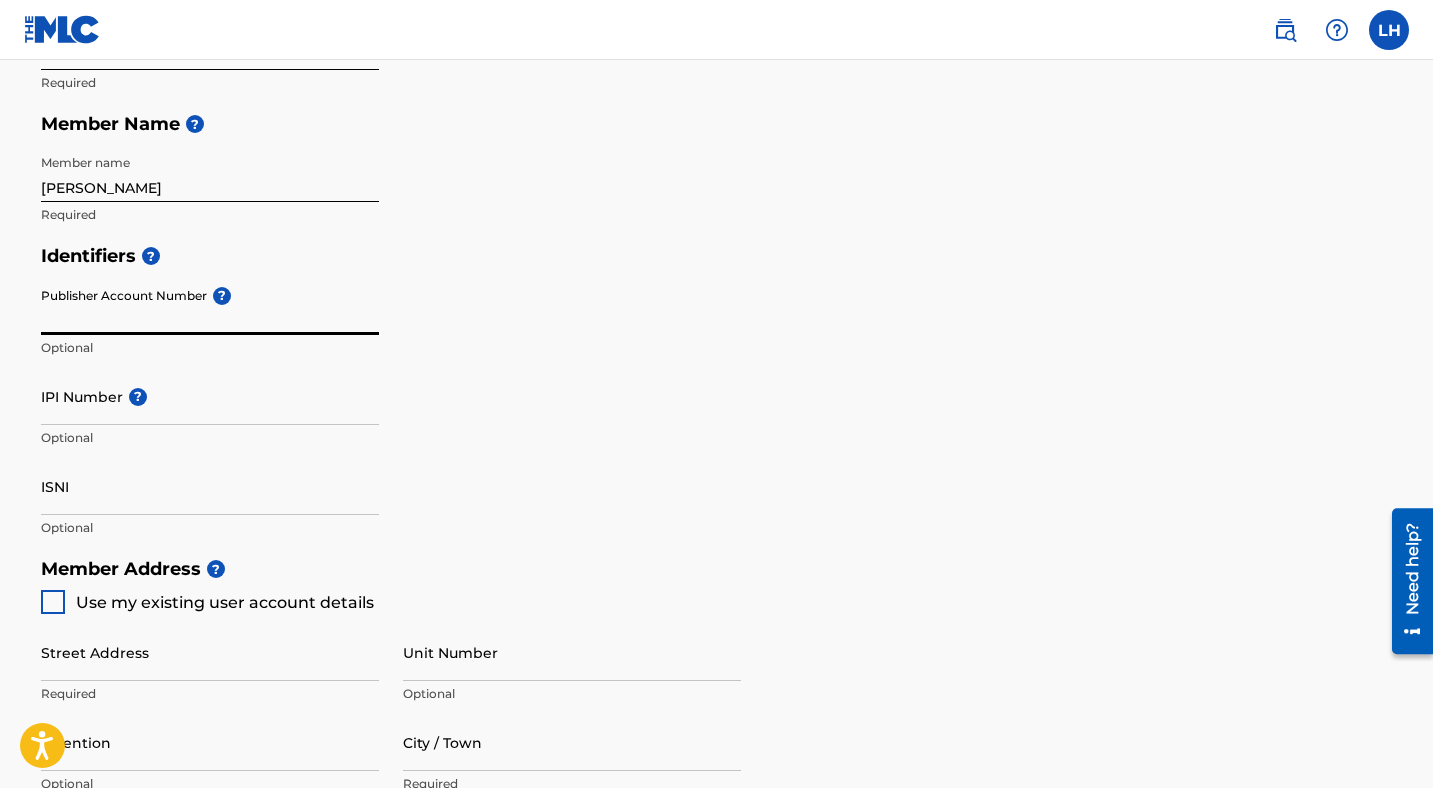click on "Identifiers ? Publisher Account Number ? Optional IPI Number ? Optional ISNI Optional" at bounding box center (717, 391) 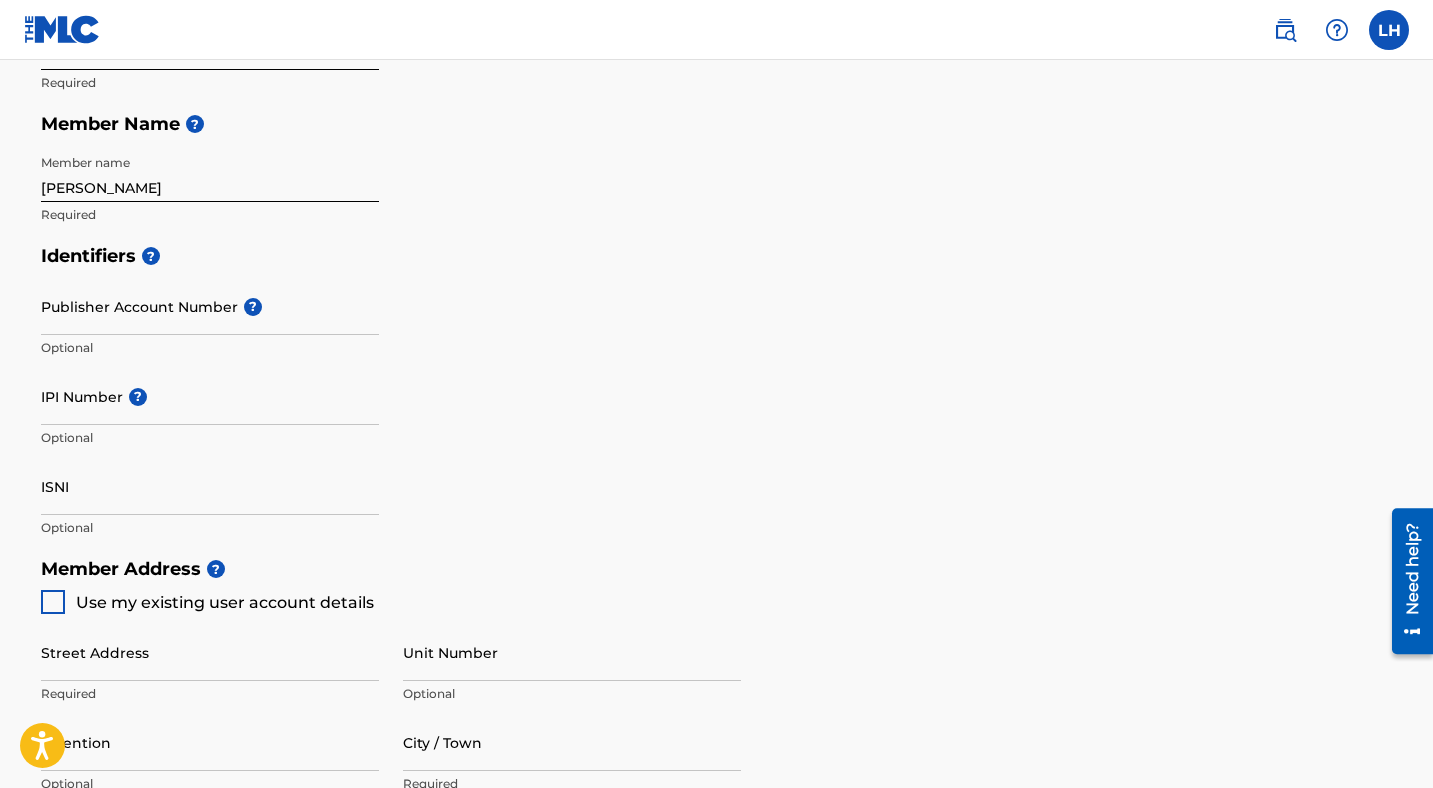 click on "Identifiers ? Publisher Account Number ? Optional IPI Number ? Optional ISNI Optional" at bounding box center (717, 391) 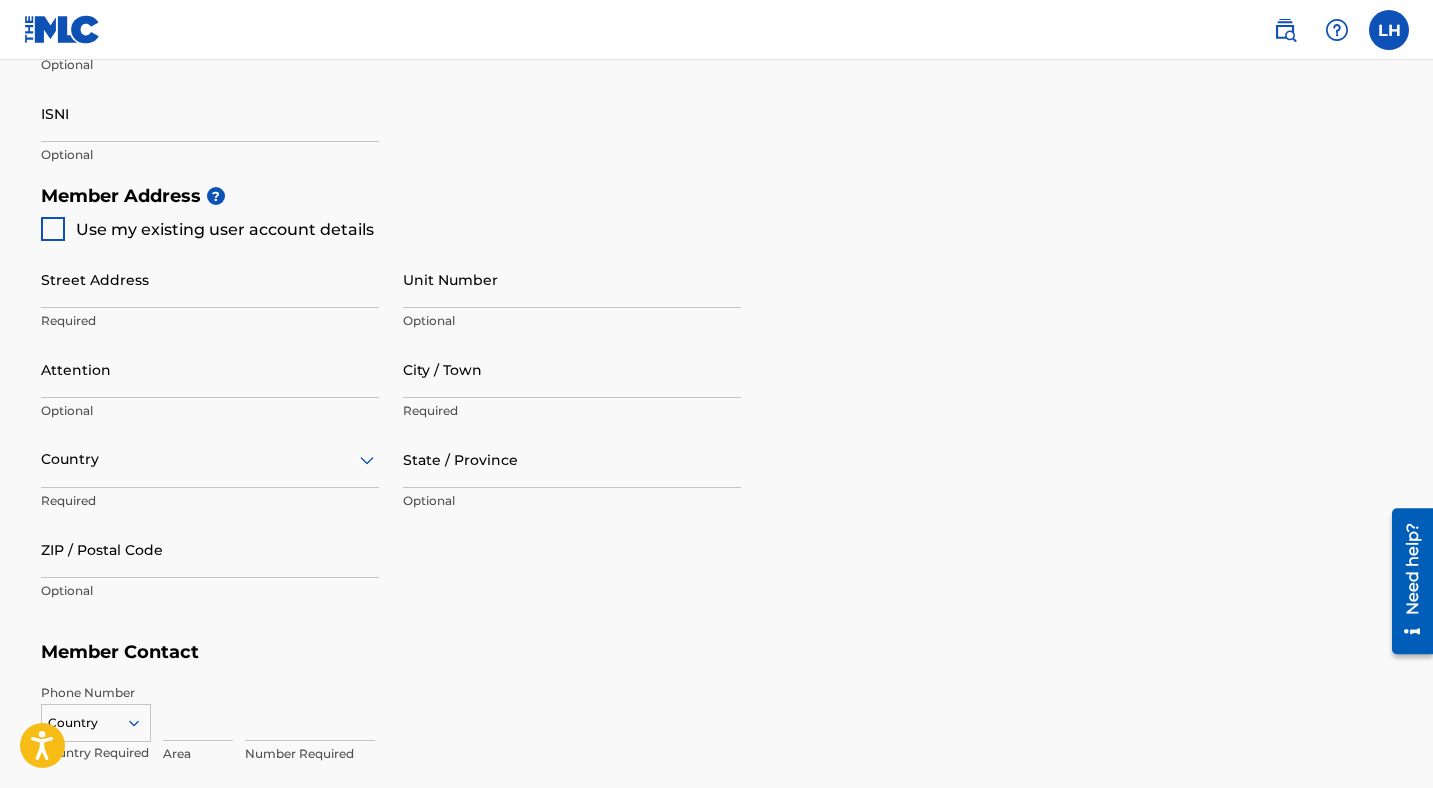 scroll, scrollTop: 821, scrollLeft: 0, axis: vertical 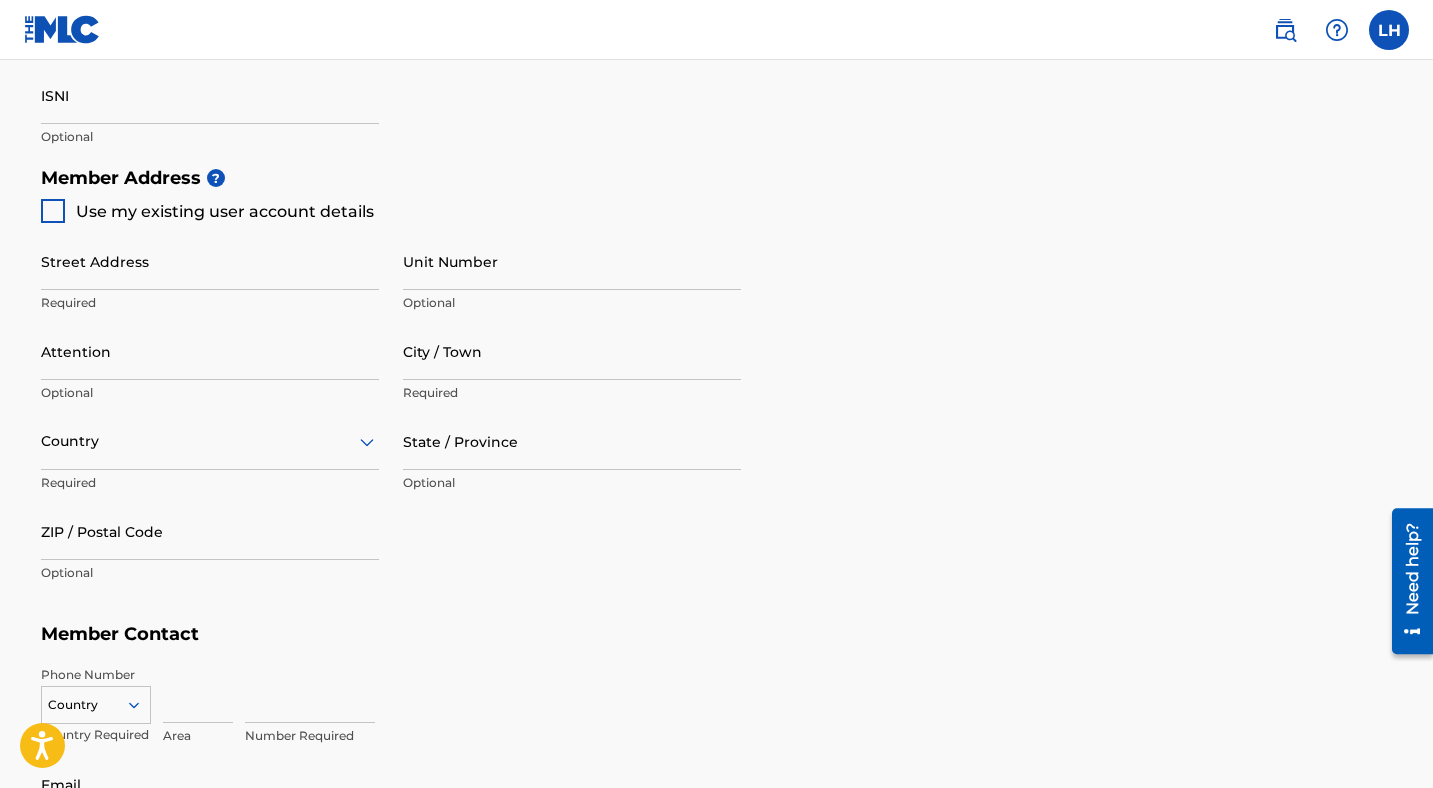 click at bounding box center [53, 211] 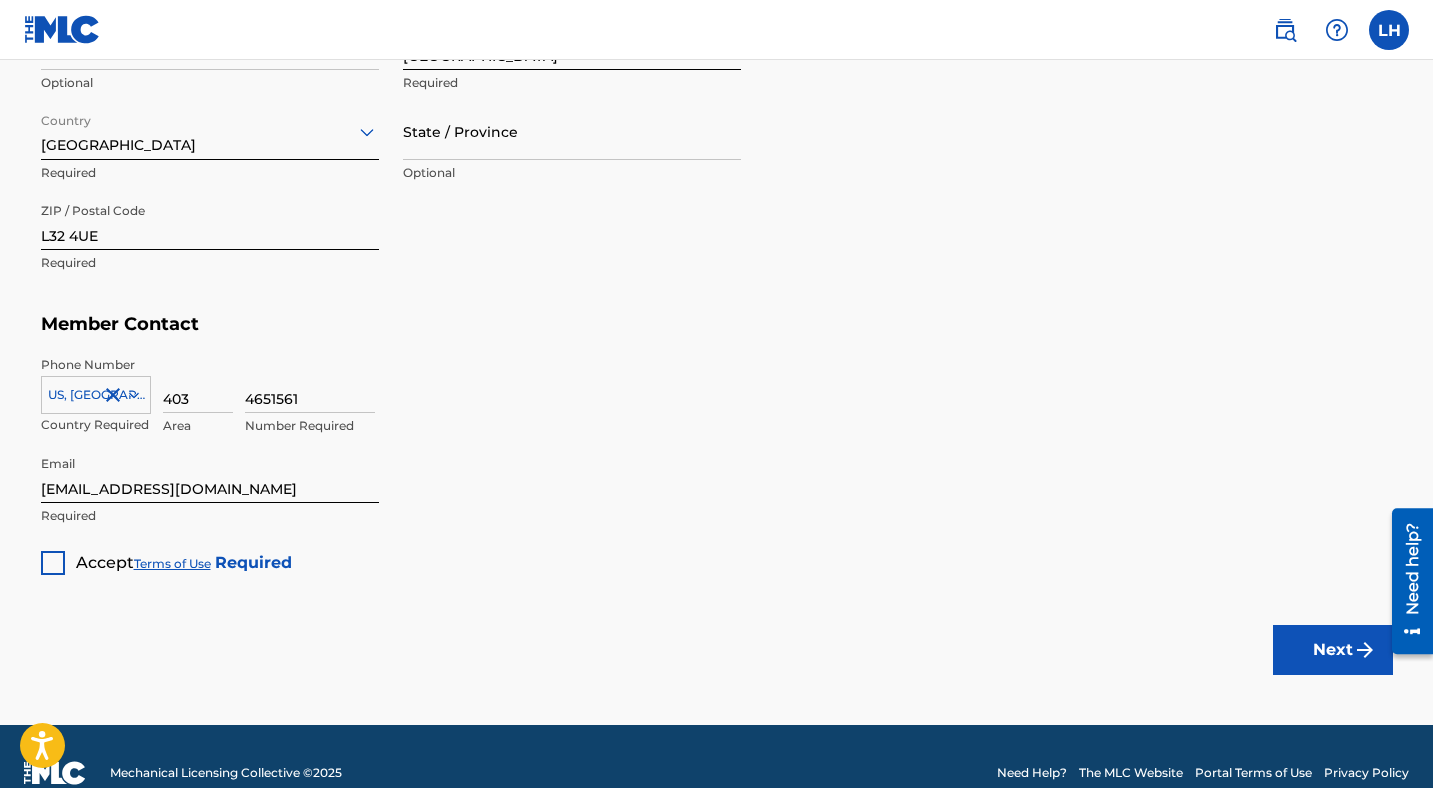 scroll, scrollTop: 1163, scrollLeft: 0, axis: vertical 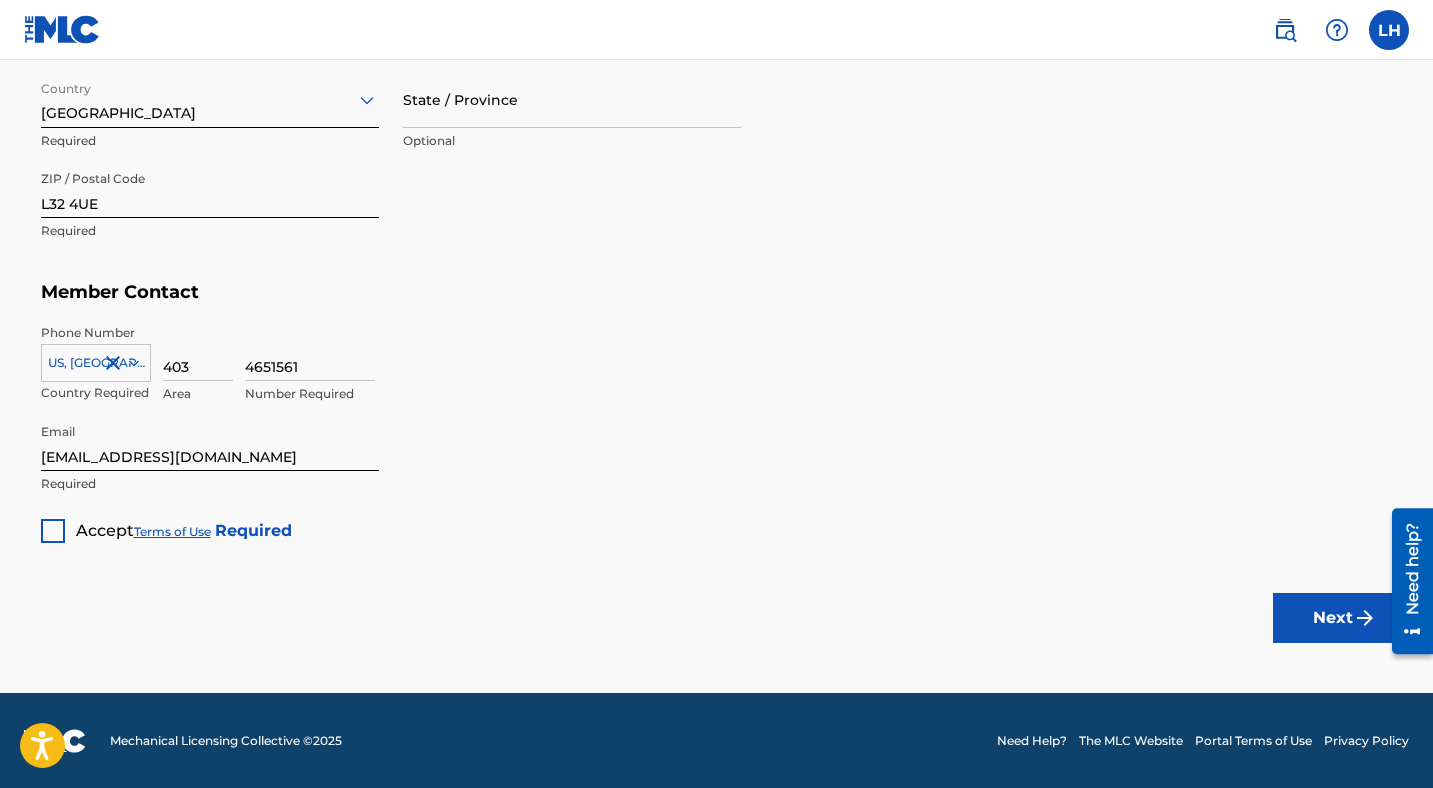 click at bounding box center (53, 531) 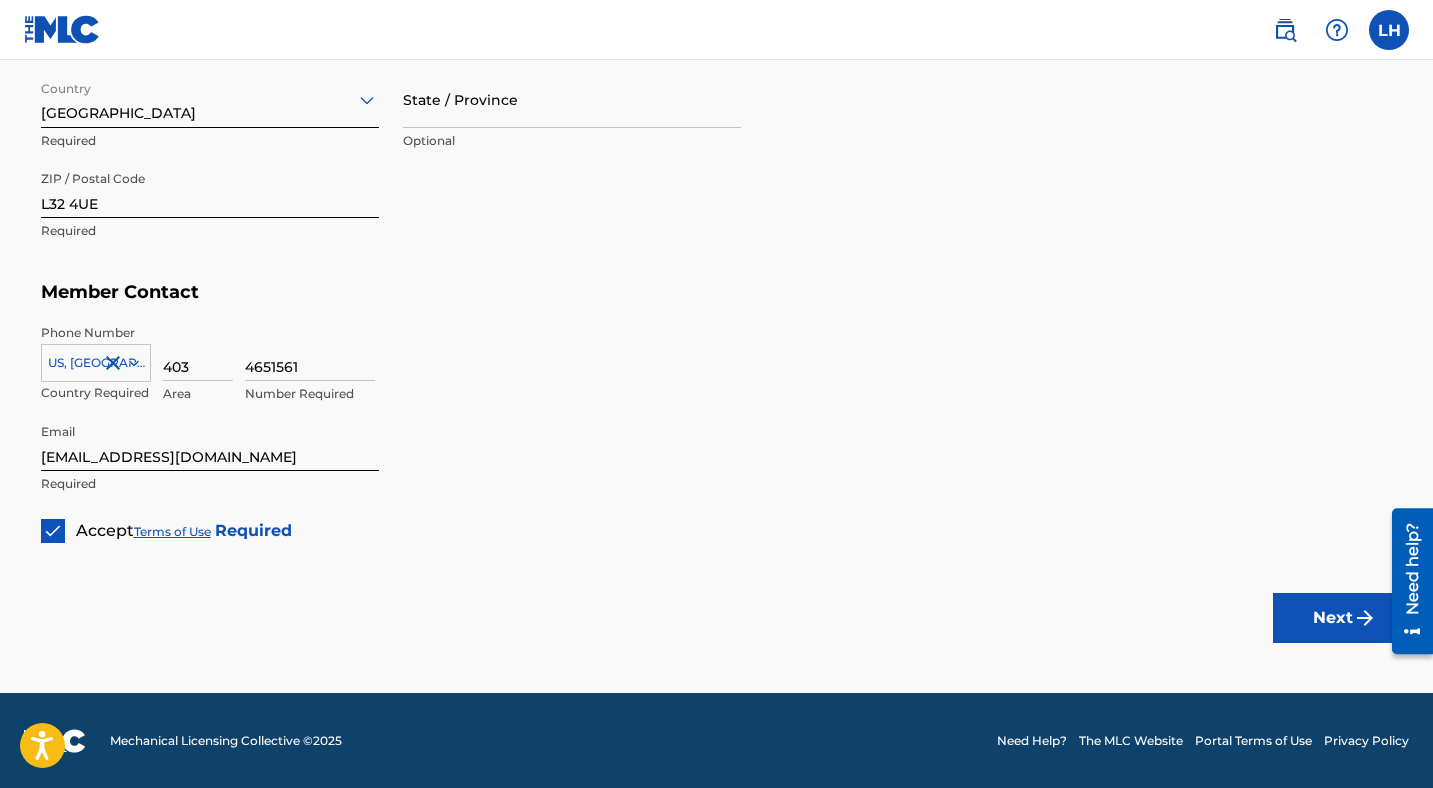 click on "Next" at bounding box center (1333, 618) 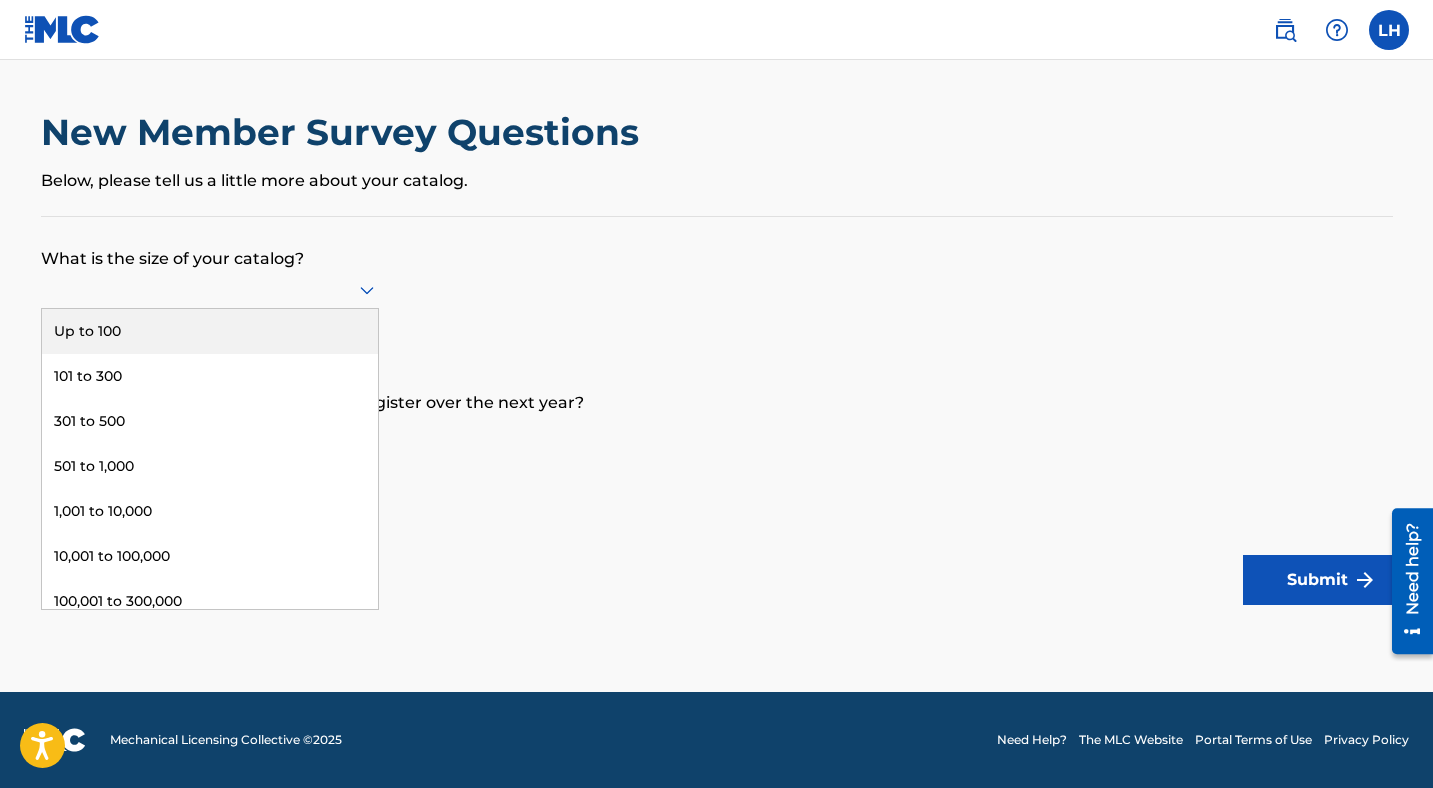click at bounding box center (210, 289) 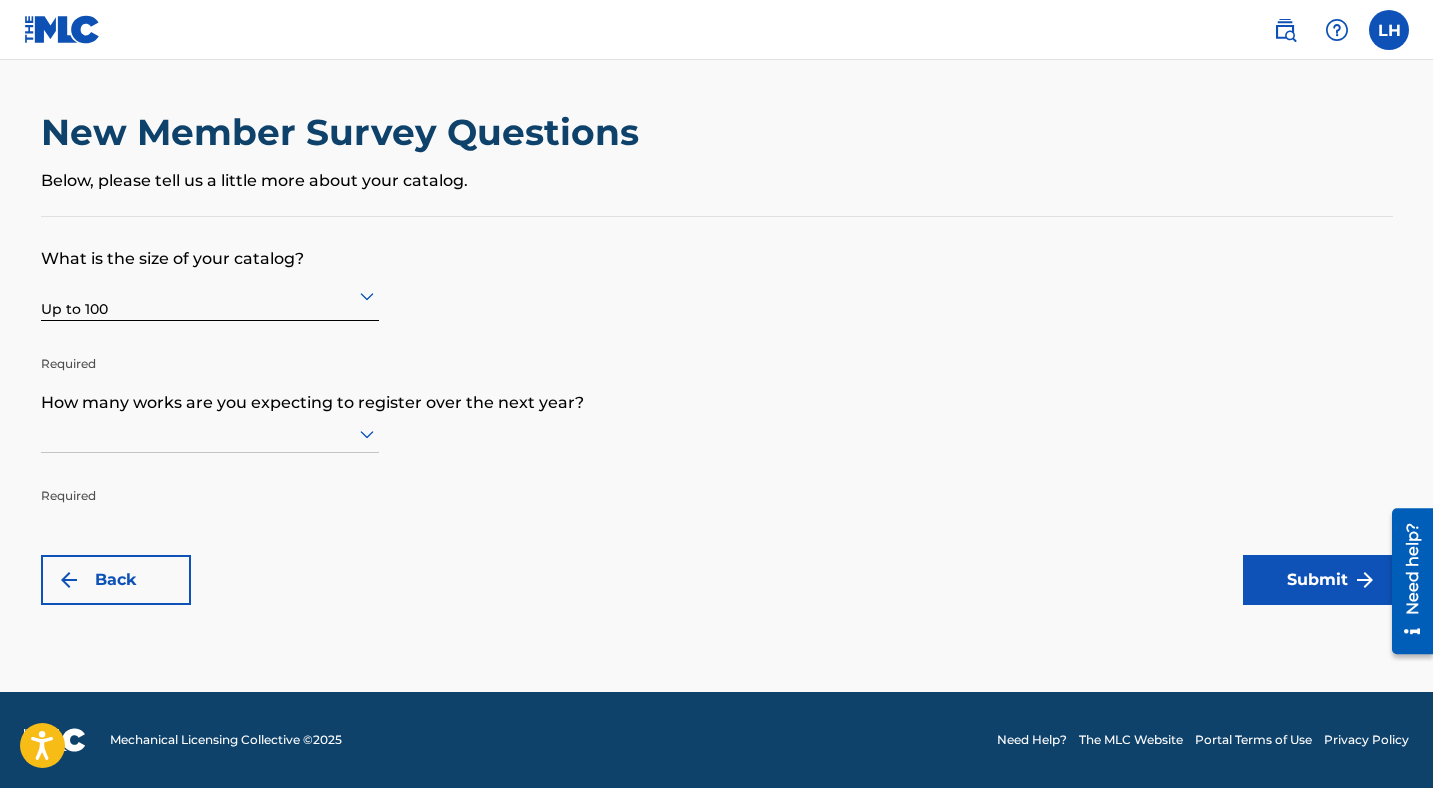 click on "What is the size of your catalog? Up to 100 Required How many works are you expecting to register over the next year? Required Back Submit" at bounding box center [717, 411] 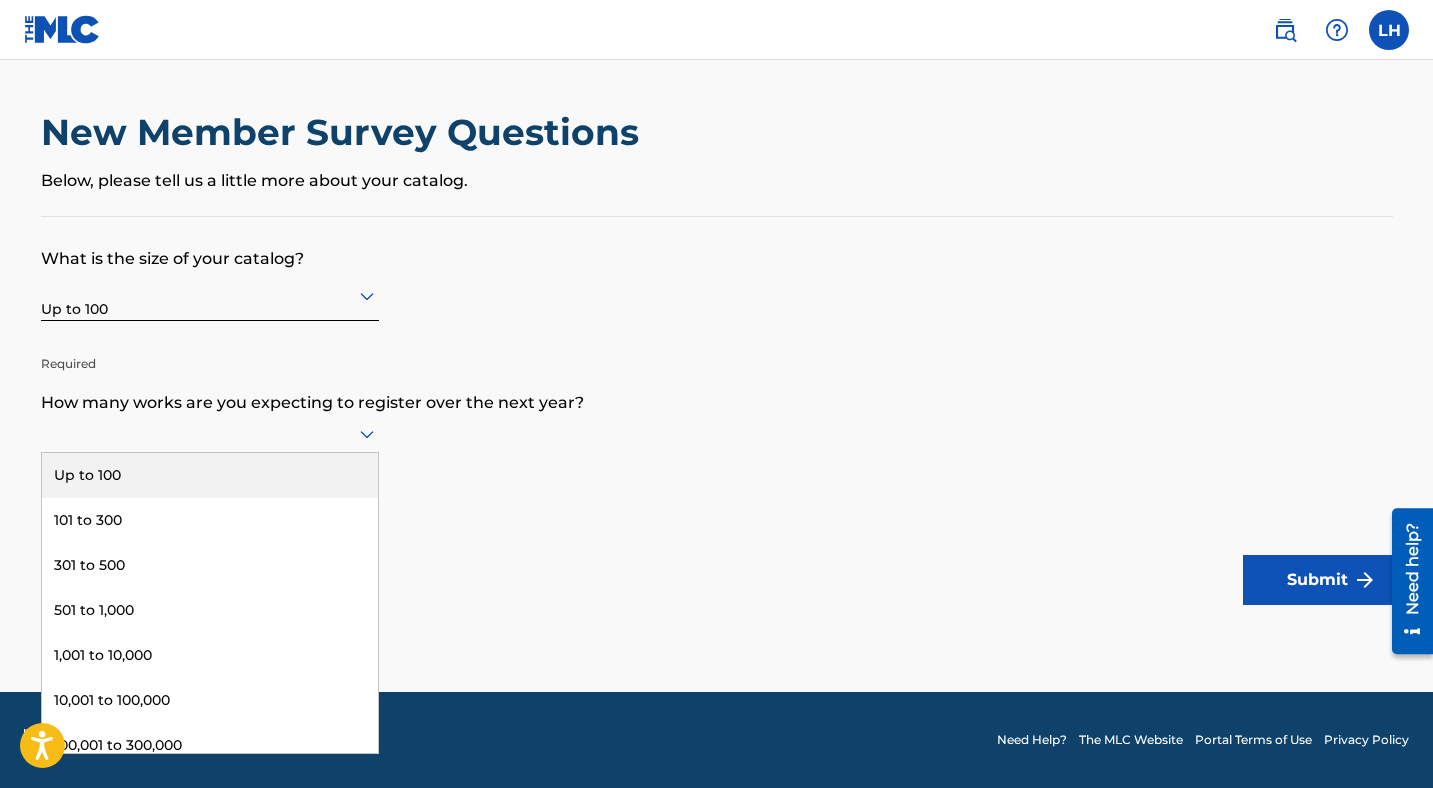 click at bounding box center [210, 433] 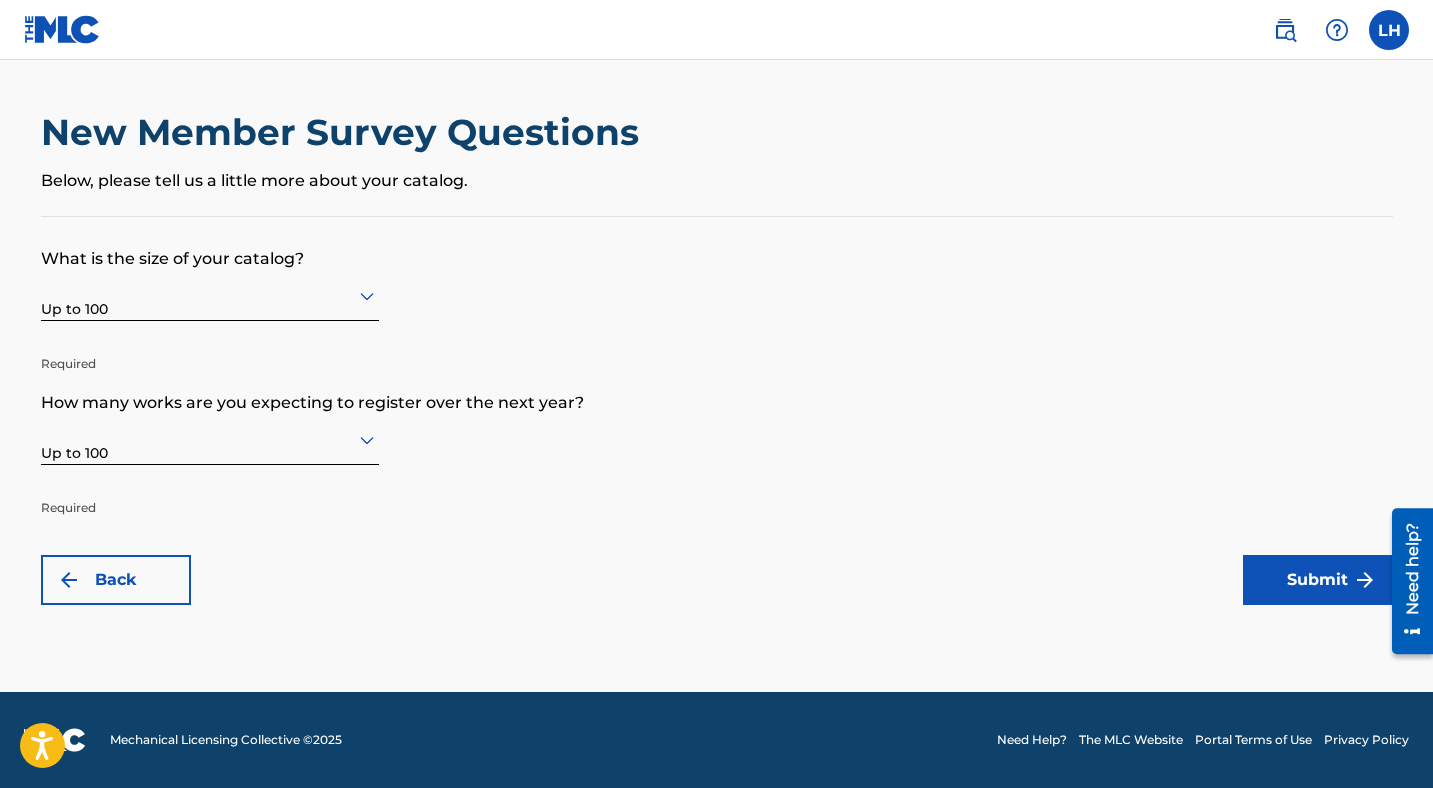 click on "Submit" at bounding box center (1318, 580) 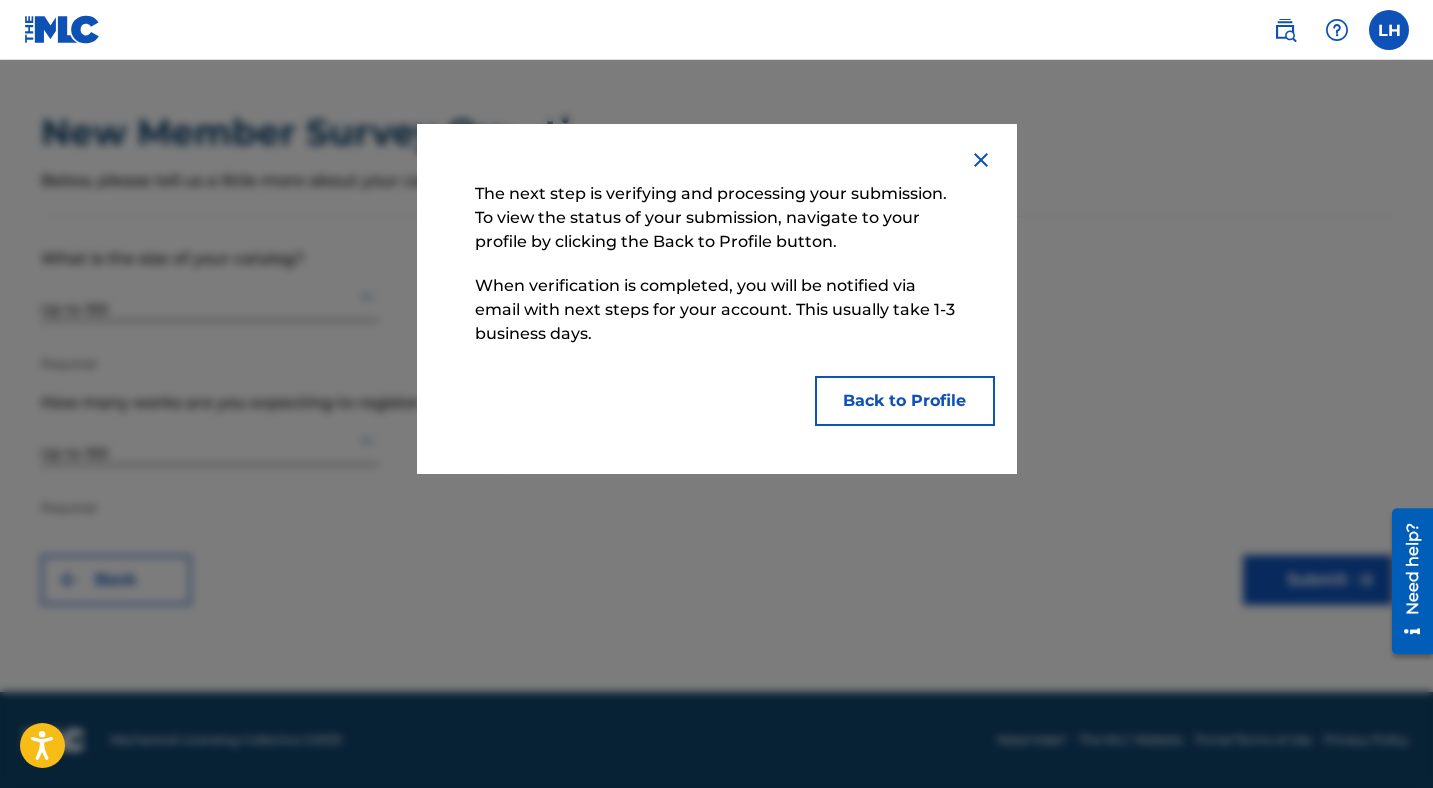 click on "Back to Profile" at bounding box center (905, 401) 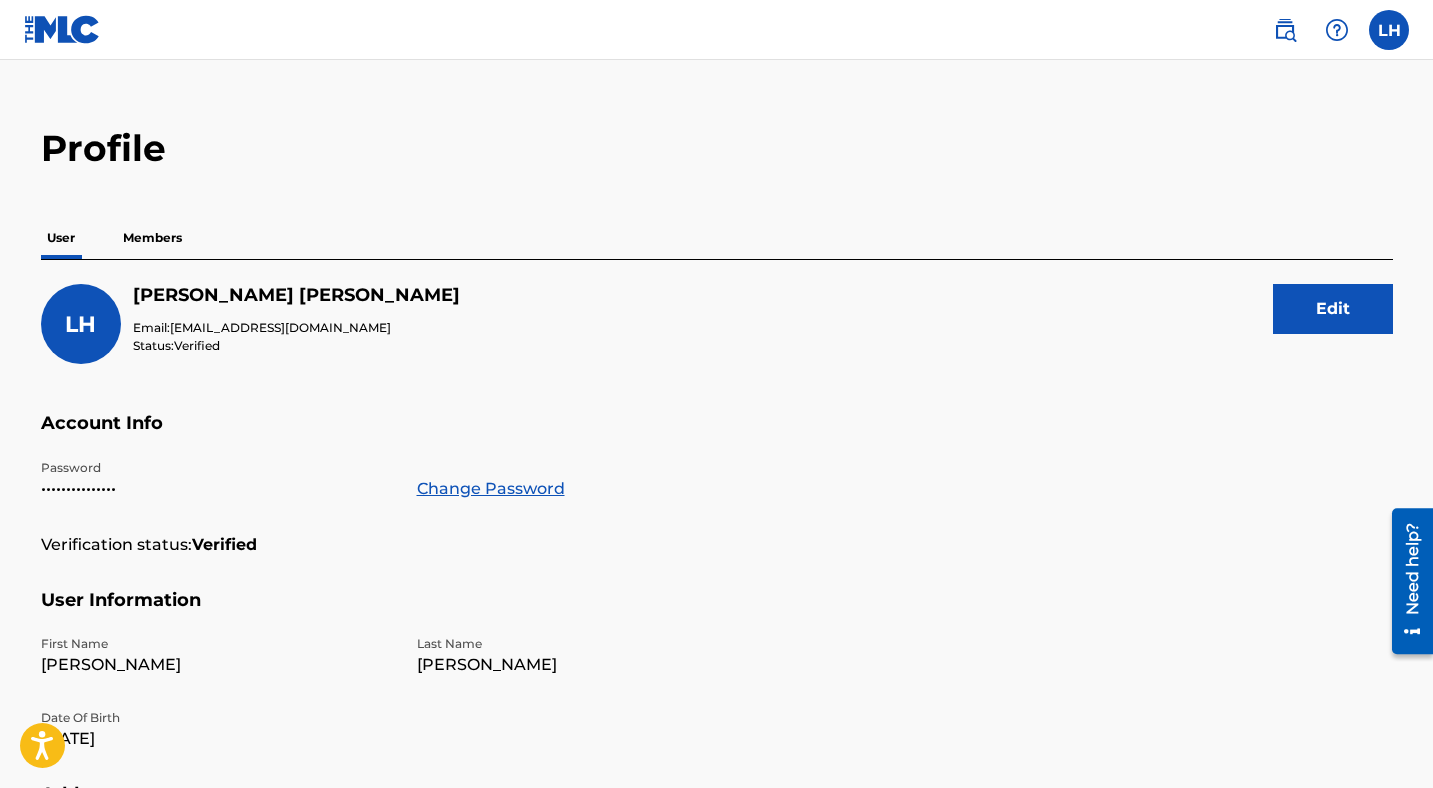 scroll, scrollTop: 0, scrollLeft: 0, axis: both 